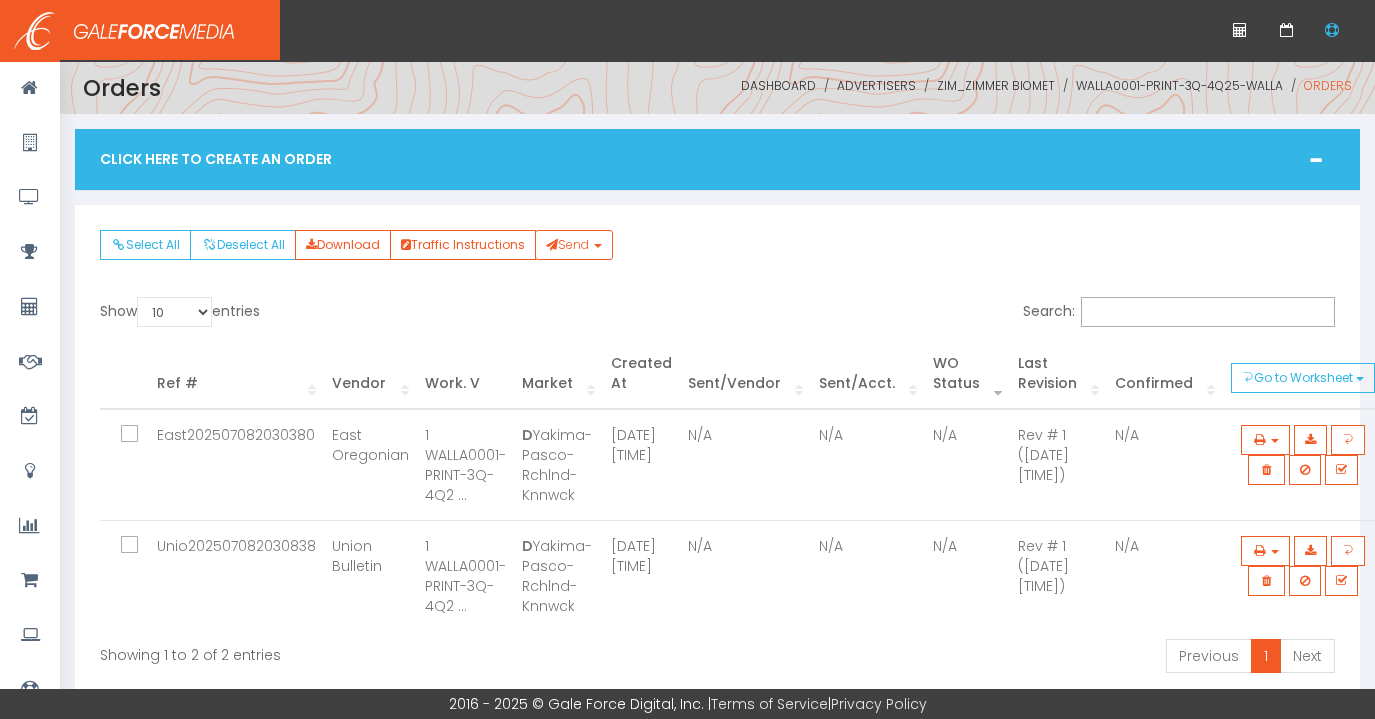 scroll, scrollTop: 136, scrollLeft: 0, axis: vertical 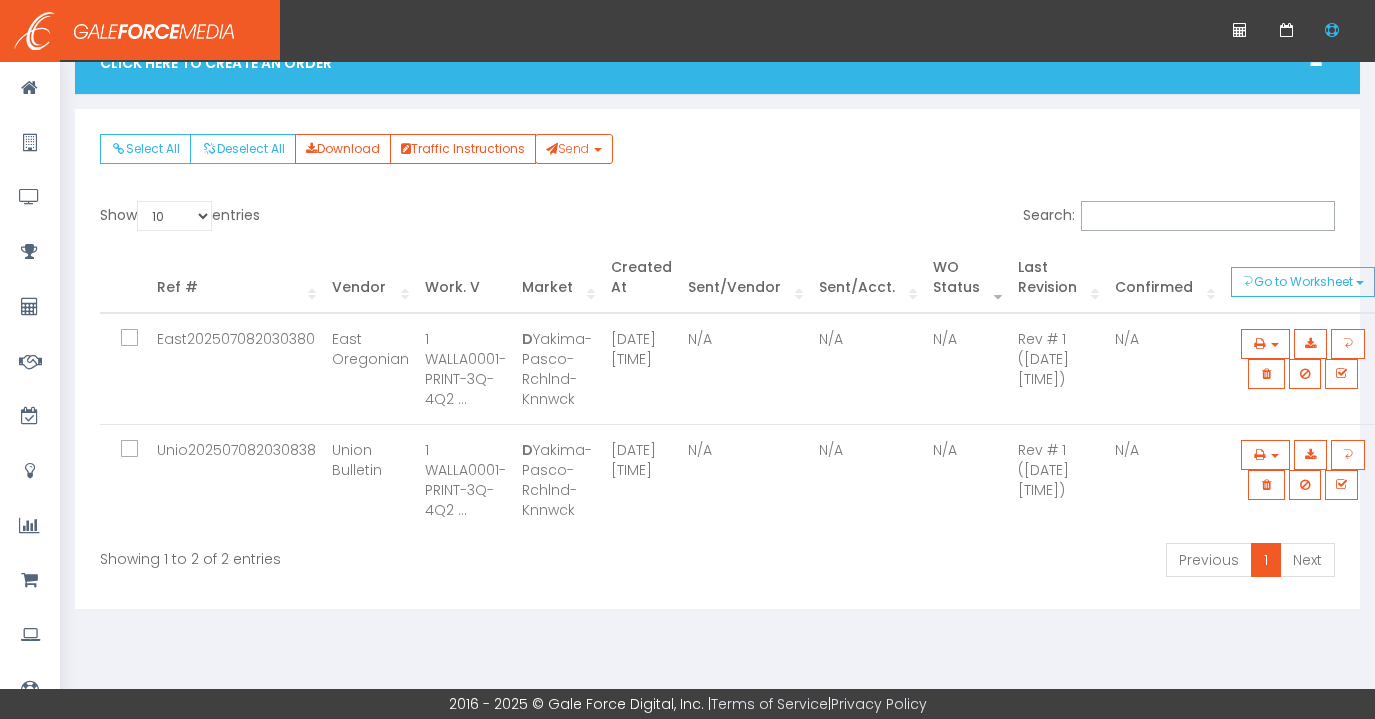 click on "Show  10 25 50 100  entries" at bounding box center (405, 218) 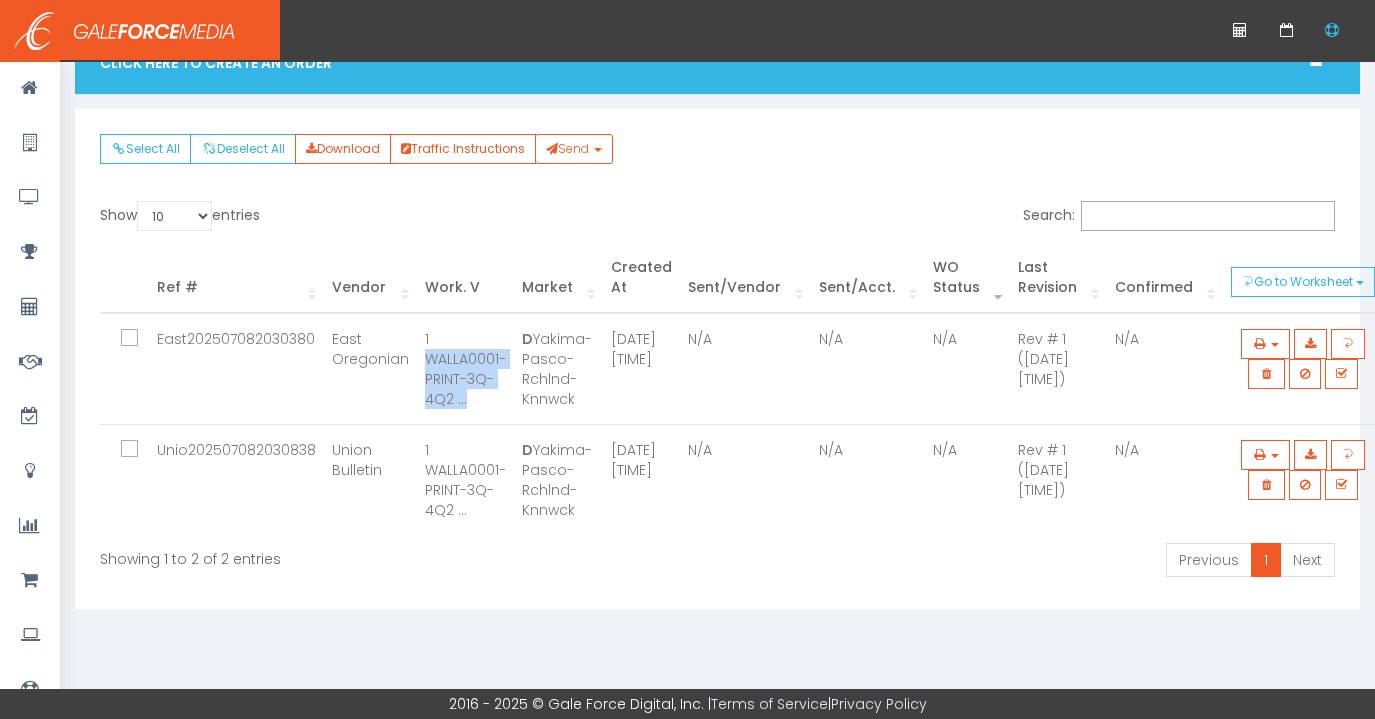 drag, startPoint x: 423, startPoint y: 323, endPoint x: 465, endPoint y: 363, distance: 58 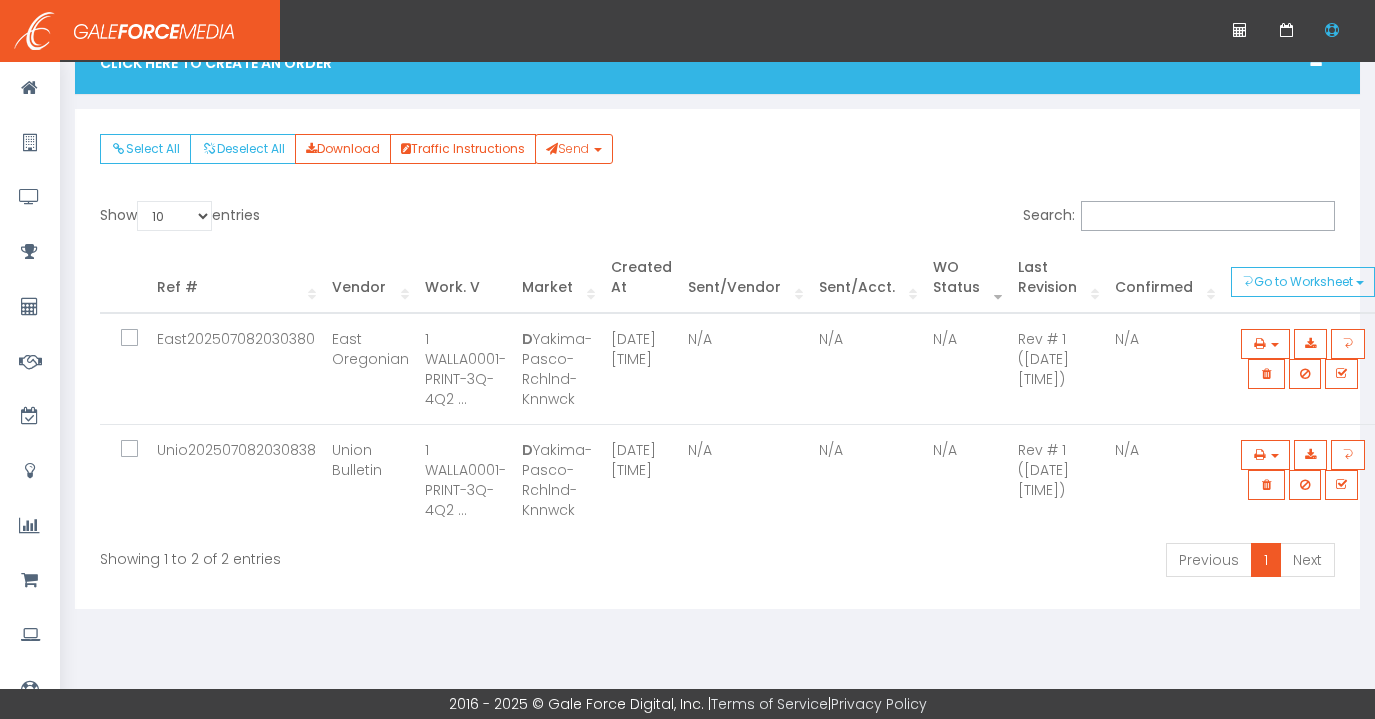 scroll, scrollTop: 0, scrollLeft: 0, axis: both 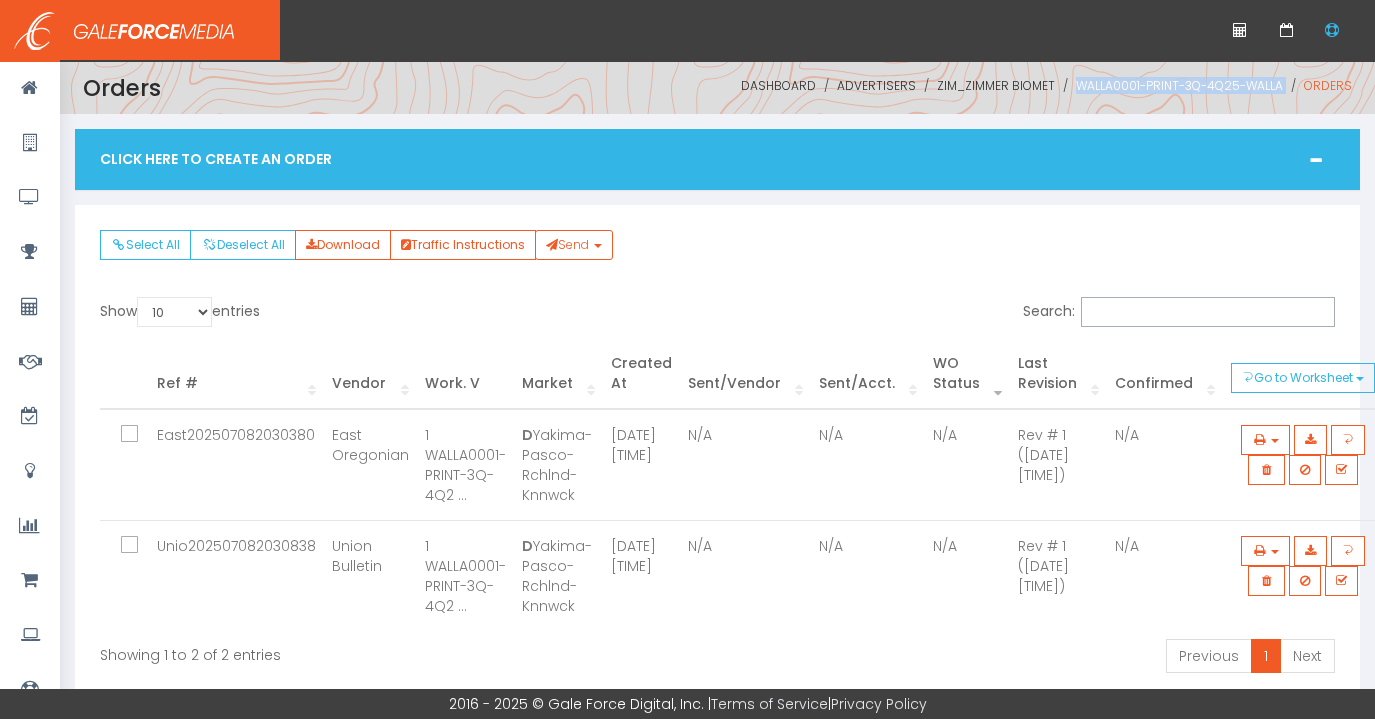 drag, startPoint x: 1288, startPoint y: 83, endPoint x: 1081, endPoint y: 87, distance: 207.03865 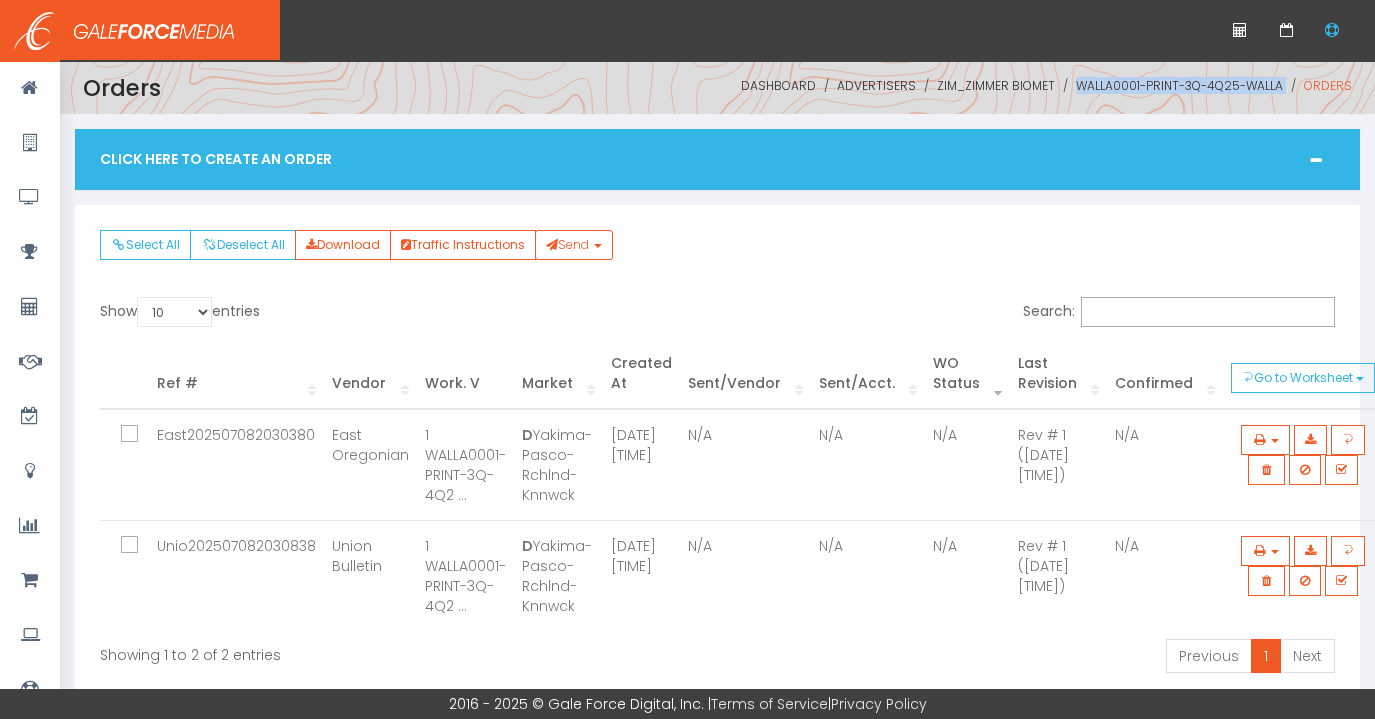copy on "WALLA0001-PRINT-3Q-4Q25-WALLA" 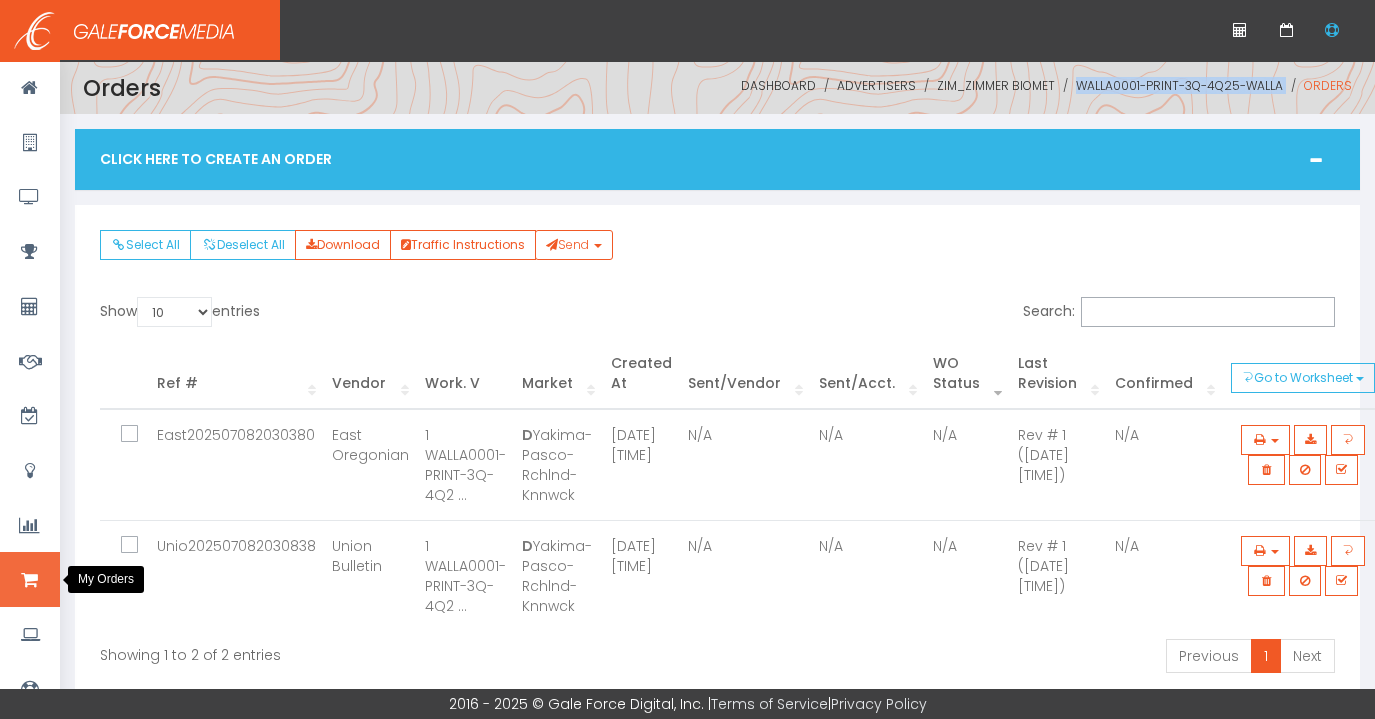 click at bounding box center (30, 579) 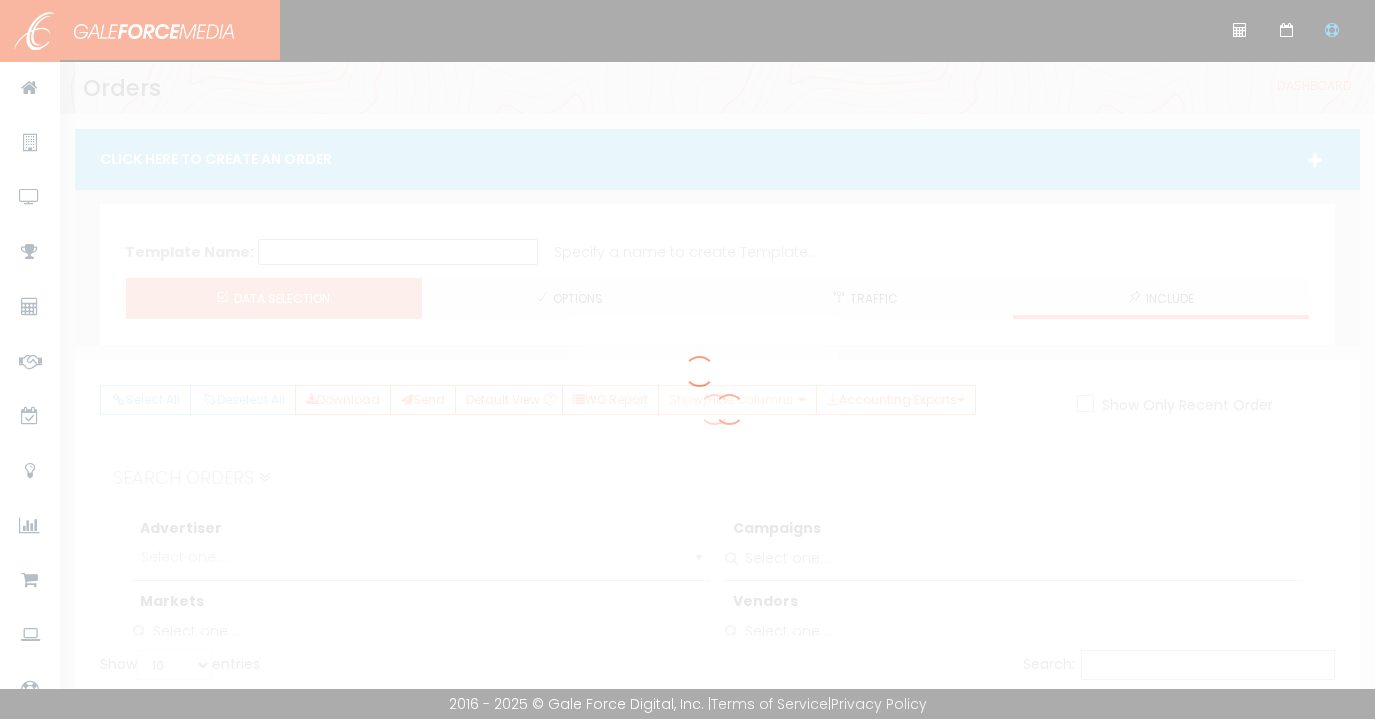 scroll, scrollTop: 0, scrollLeft: 0, axis: both 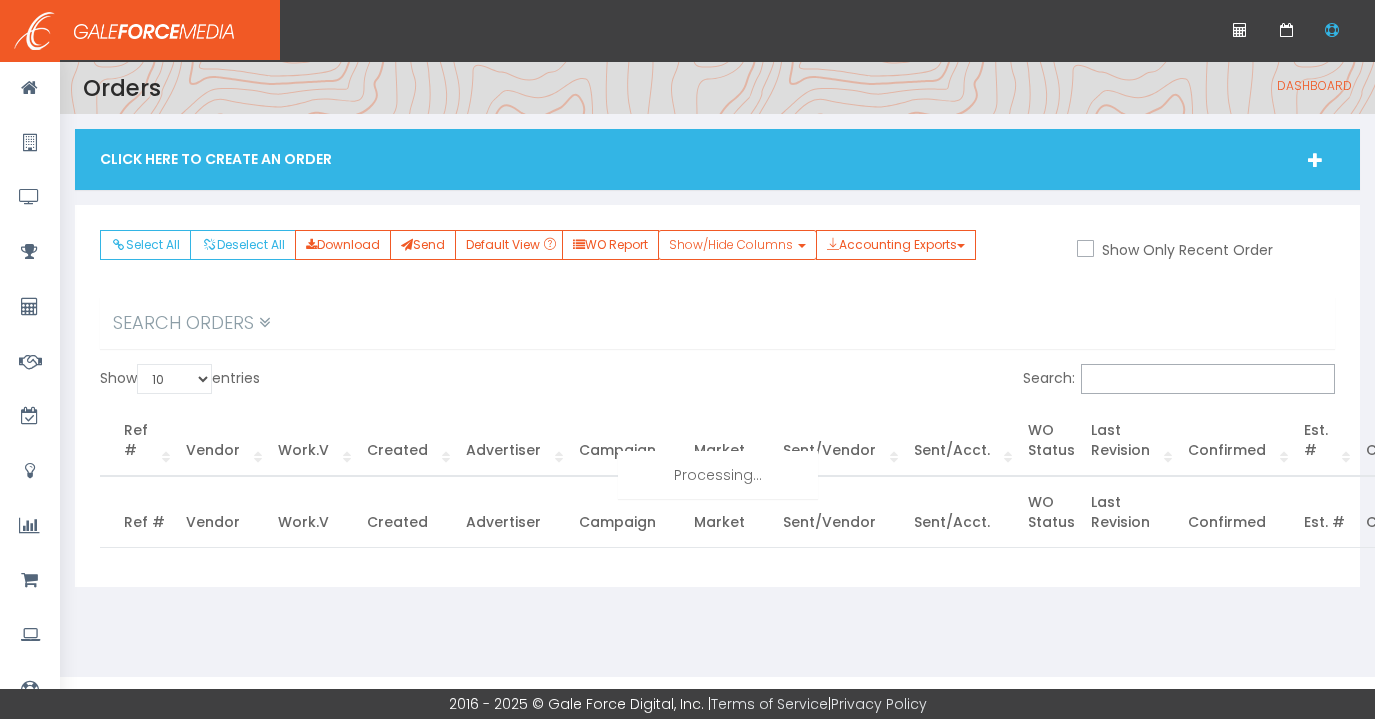 click on "Confirmed" at bounding box center (1238, 440) 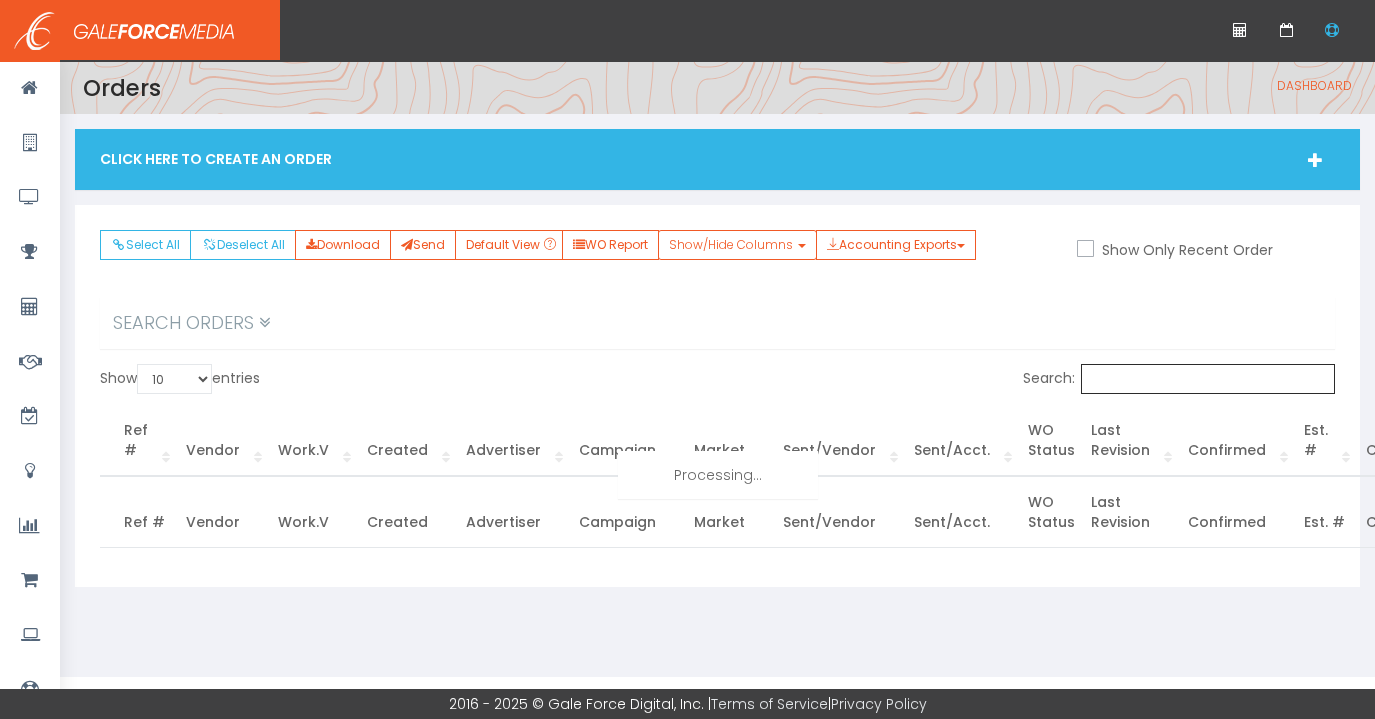 click on "Search:" at bounding box center (1208, 379) 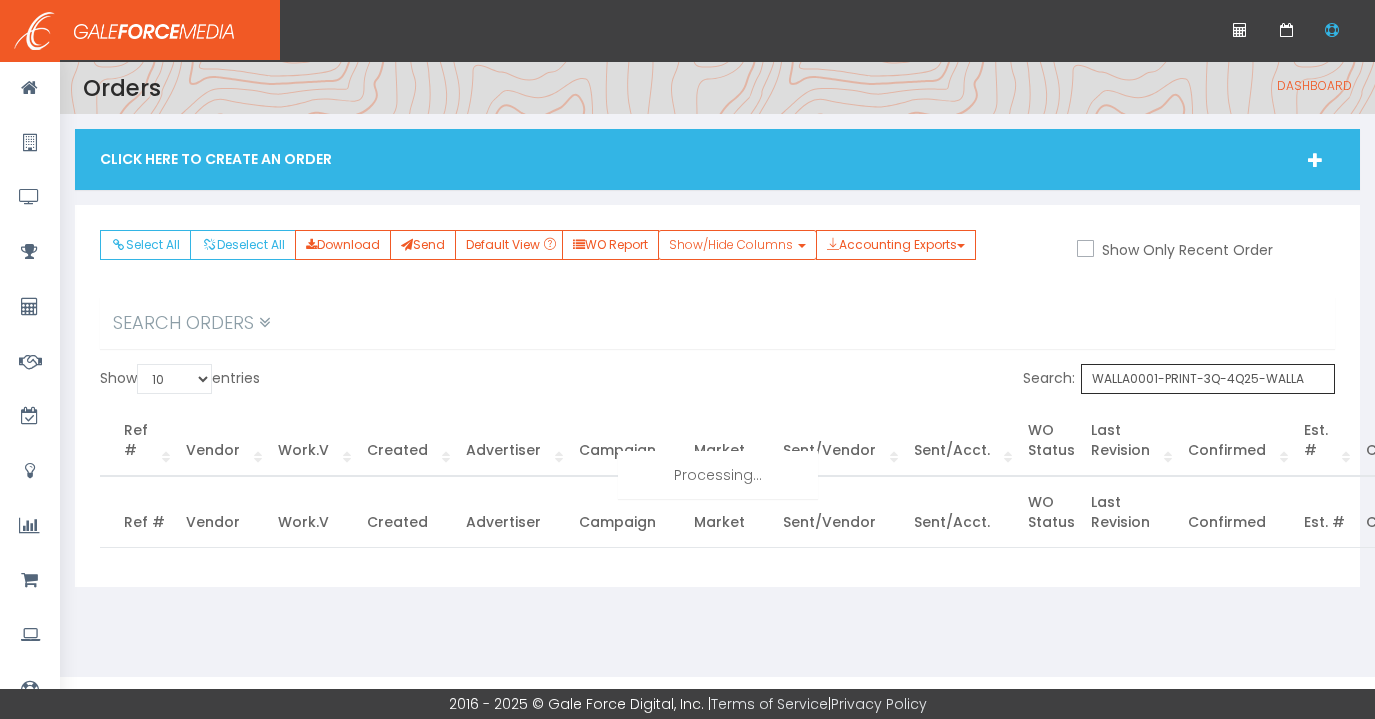 scroll, scrollTop: 0, scrollLeft: 89, axis: horizontal 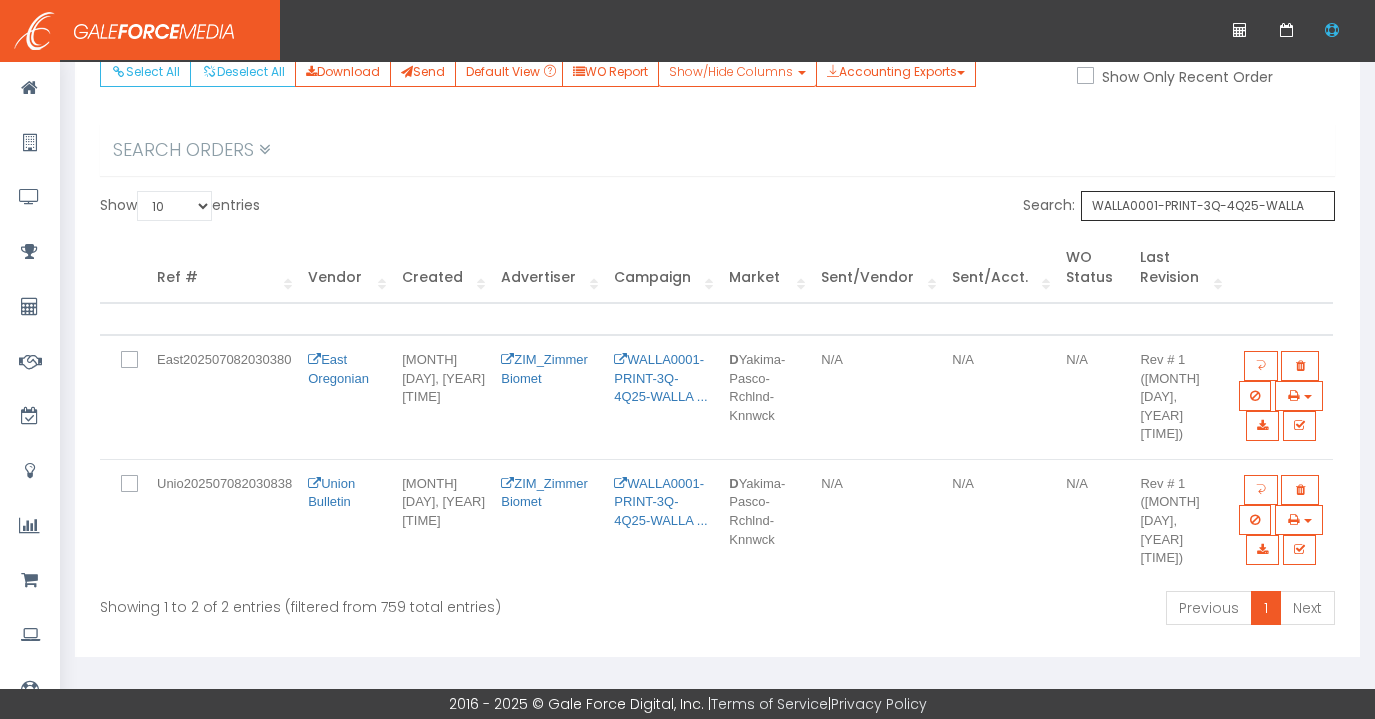 type on "WALLA0001-PRINT-3Q-4Q25-WALLA" 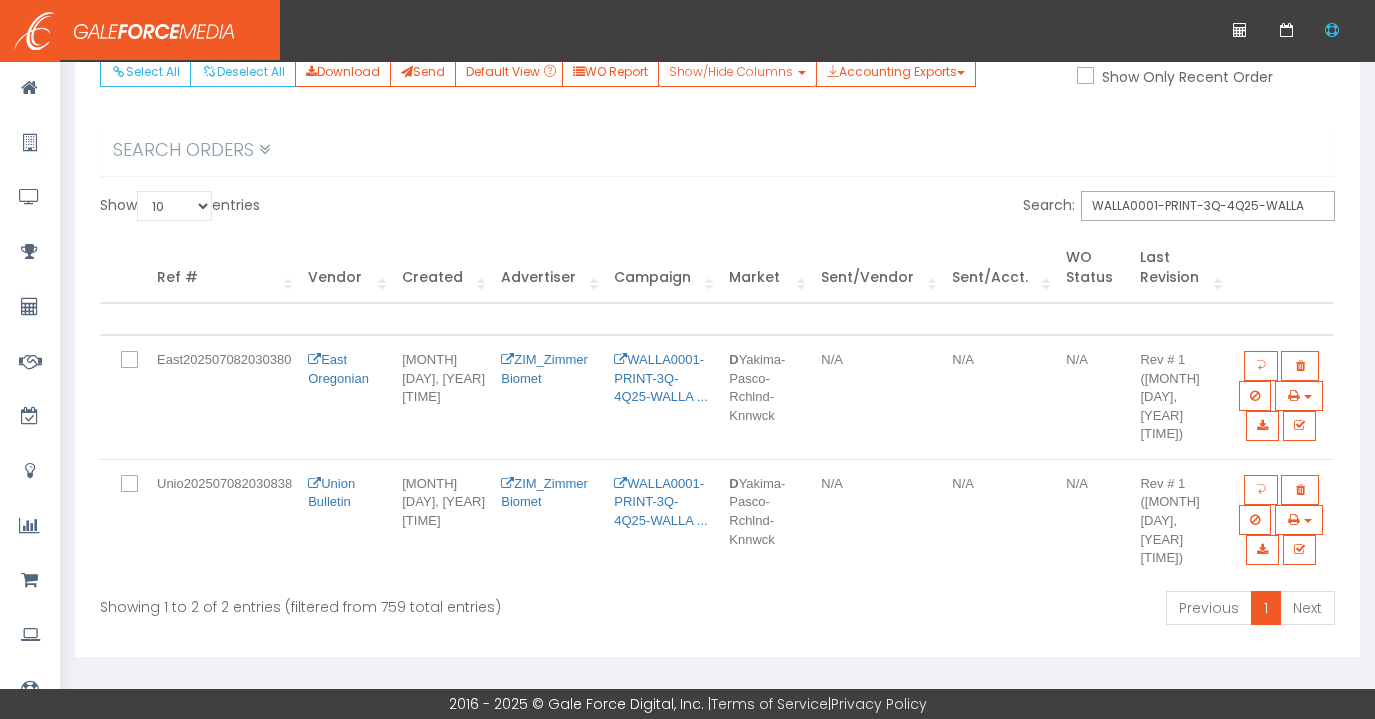 scroll, scrollTop: 176, scrollLeft: 0, axis: vertical 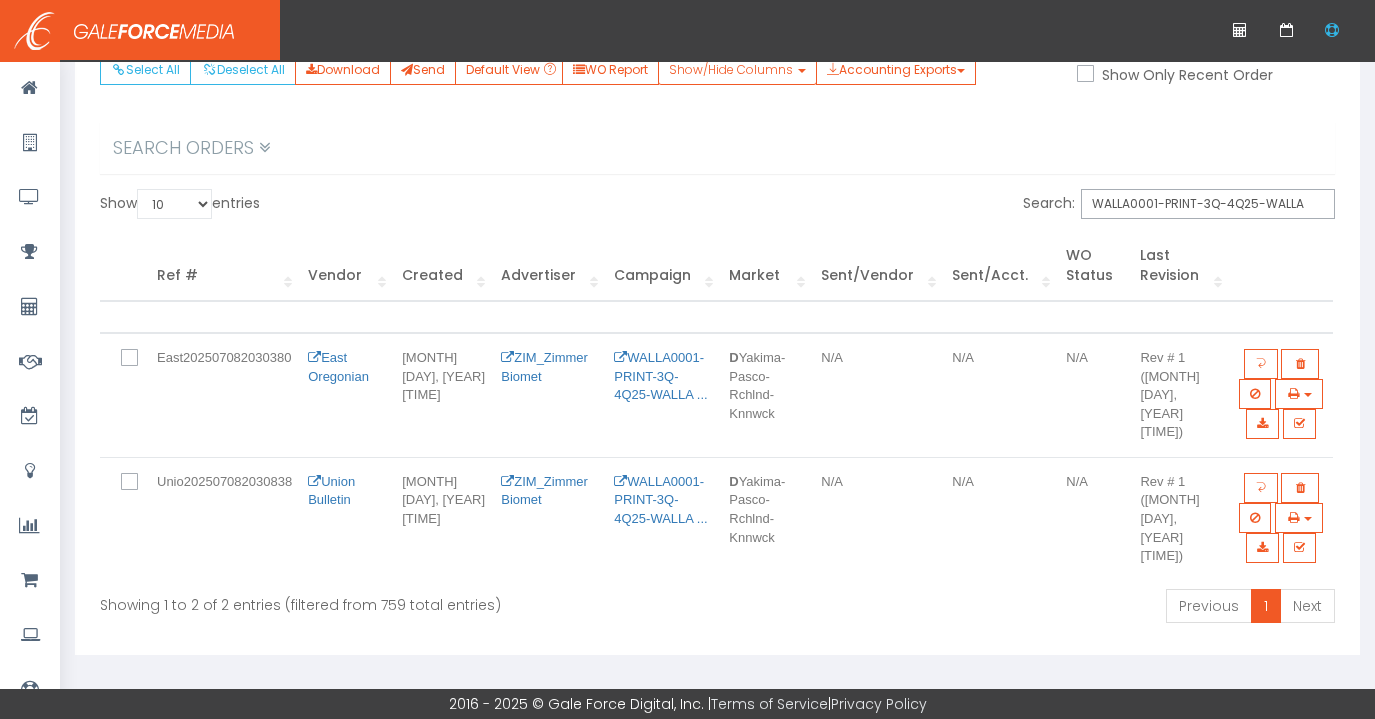 click on "N/A" at bounding box center (1001, 395) 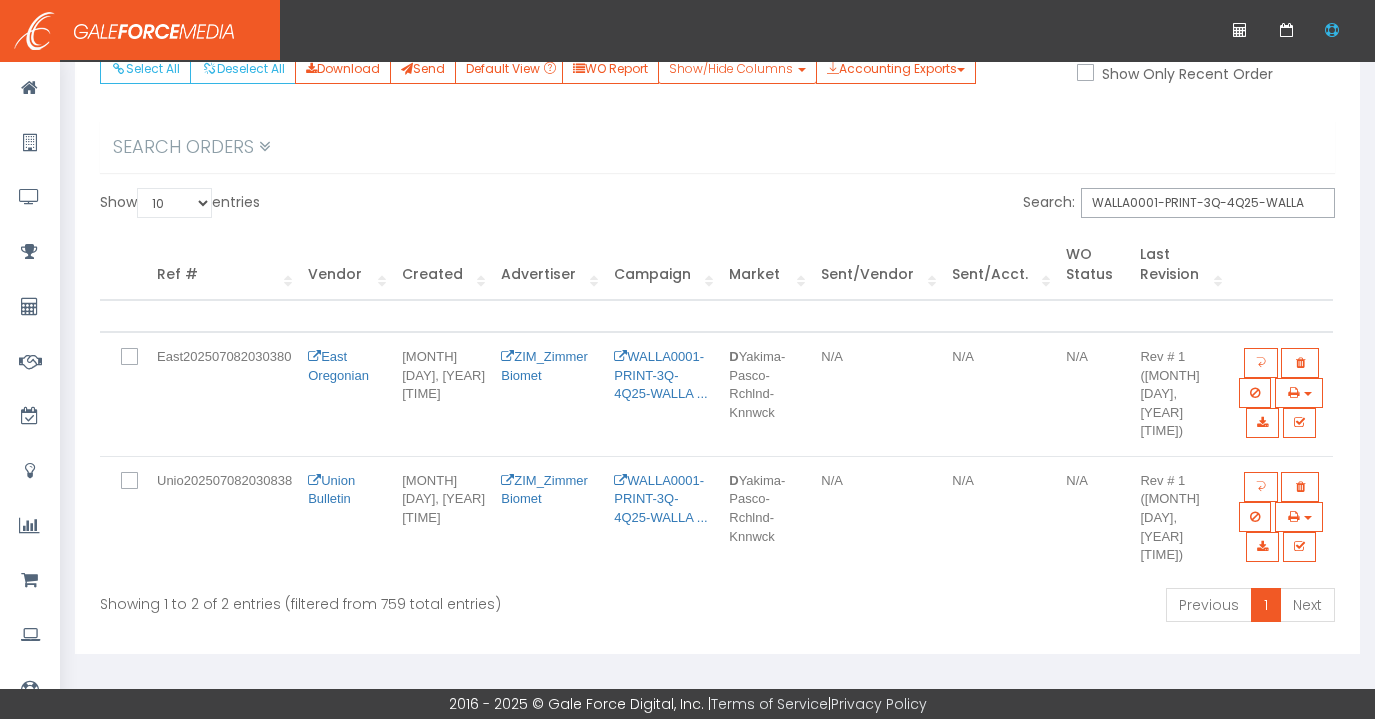 click at bounding box center [141, 358] 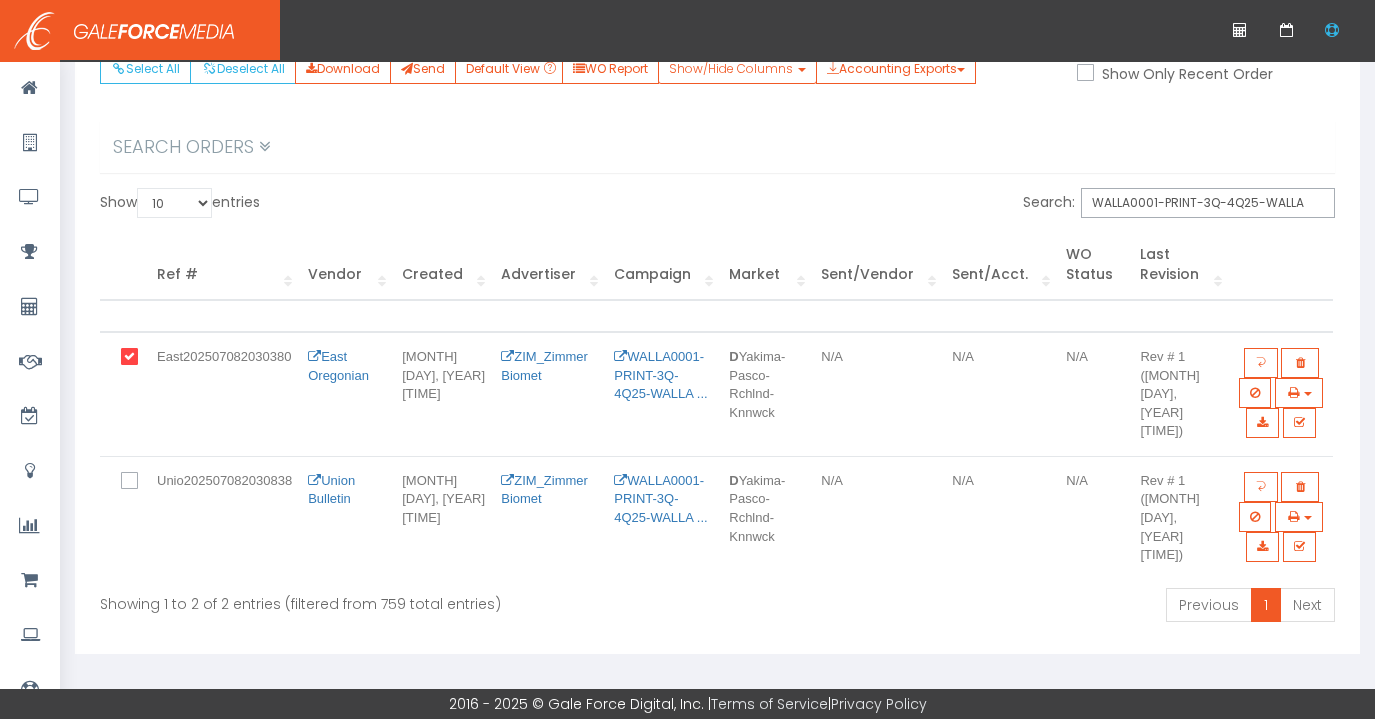 click at bounding box center (134, 488) 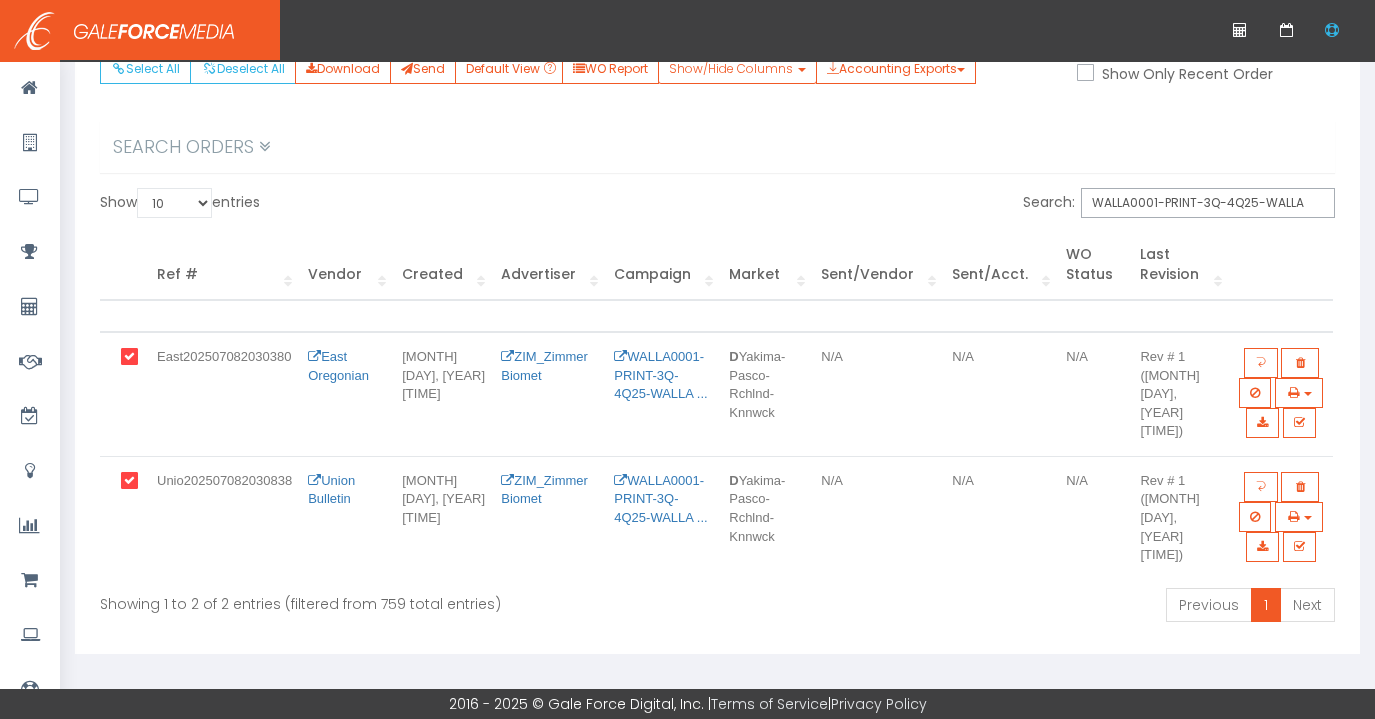 scroll, scrollTop: 0, scrollLeft: 0, axis: both 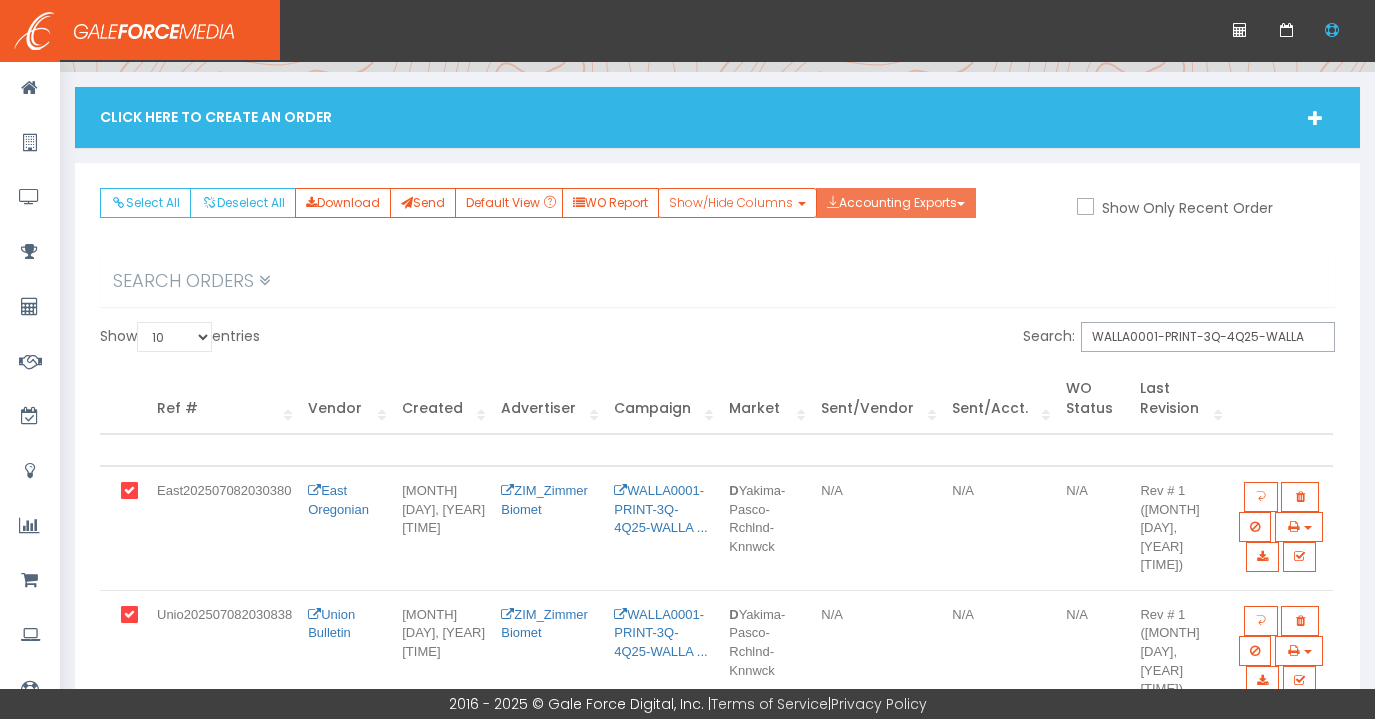 click on "Accounting Exports" at bounding box center (896, 203) 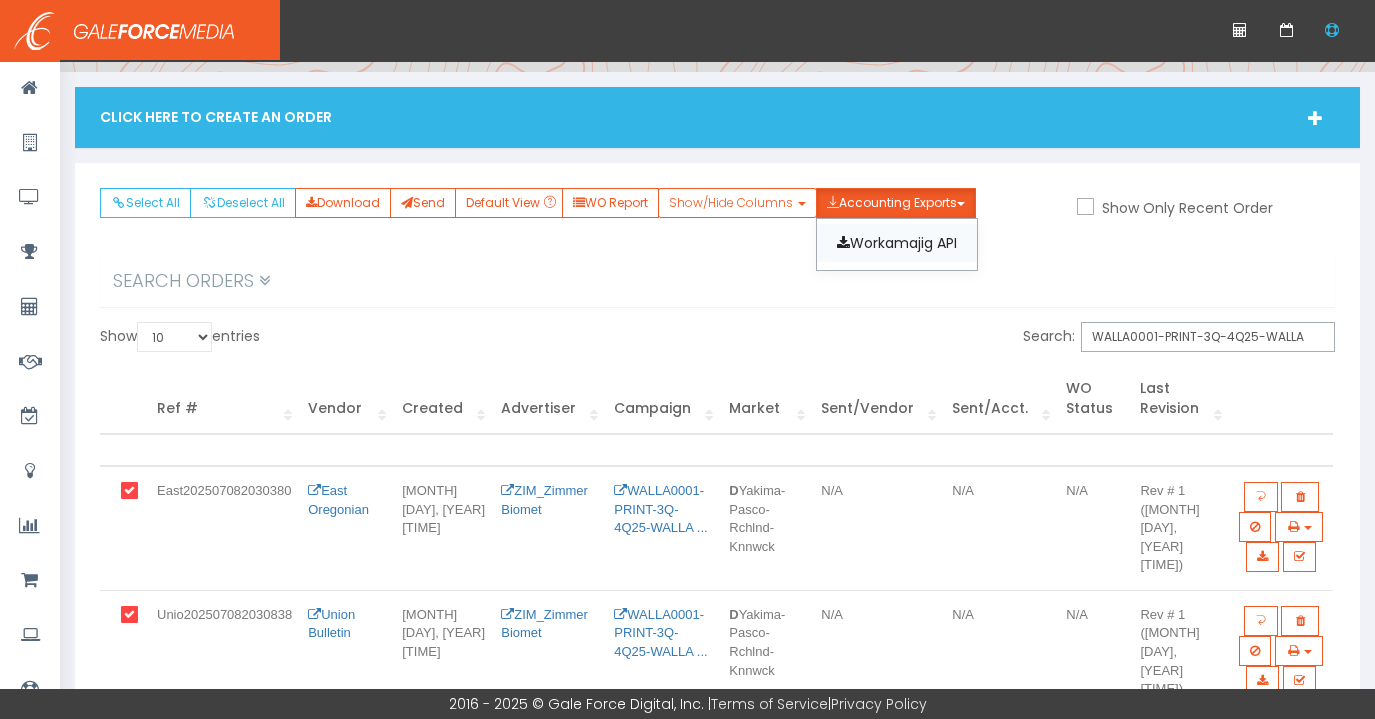 click on "Workamajig API" at bounding box center [897, 243] 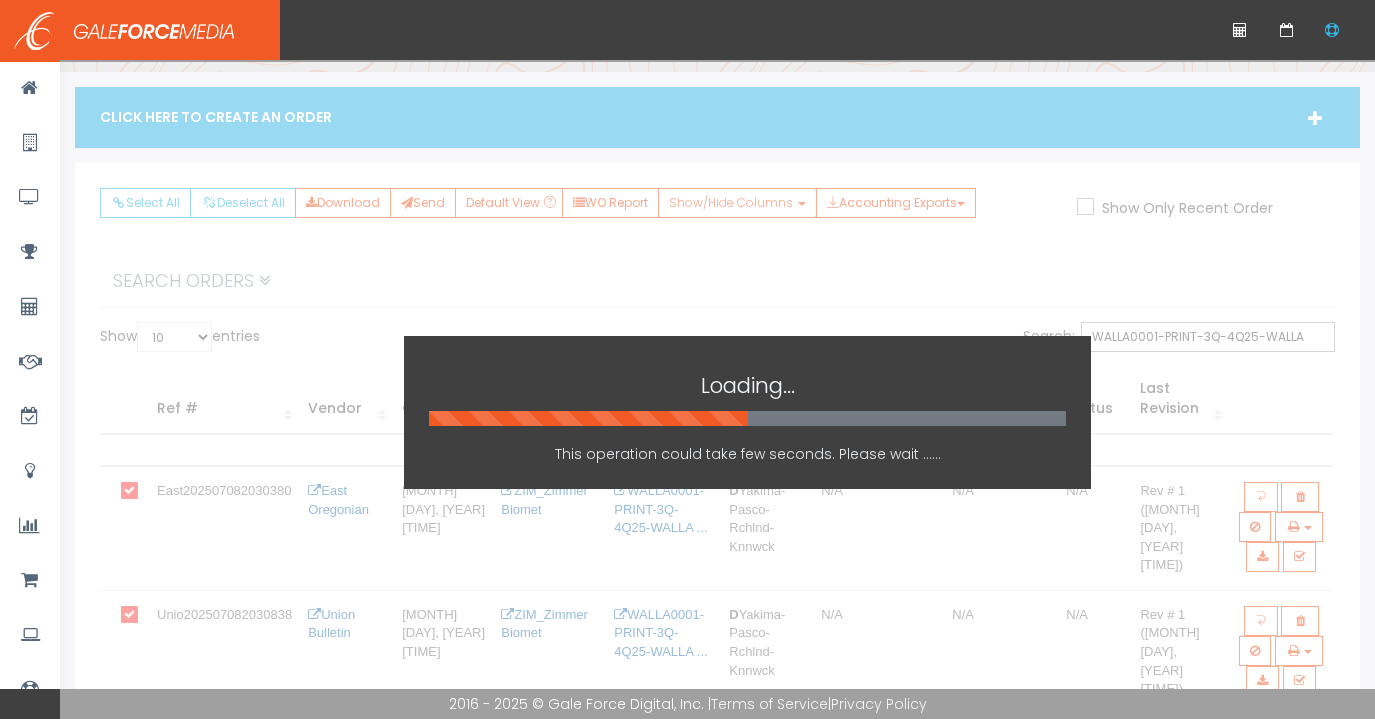 scroll, scrollTop: 0, scrollLeft: 0, axis: both 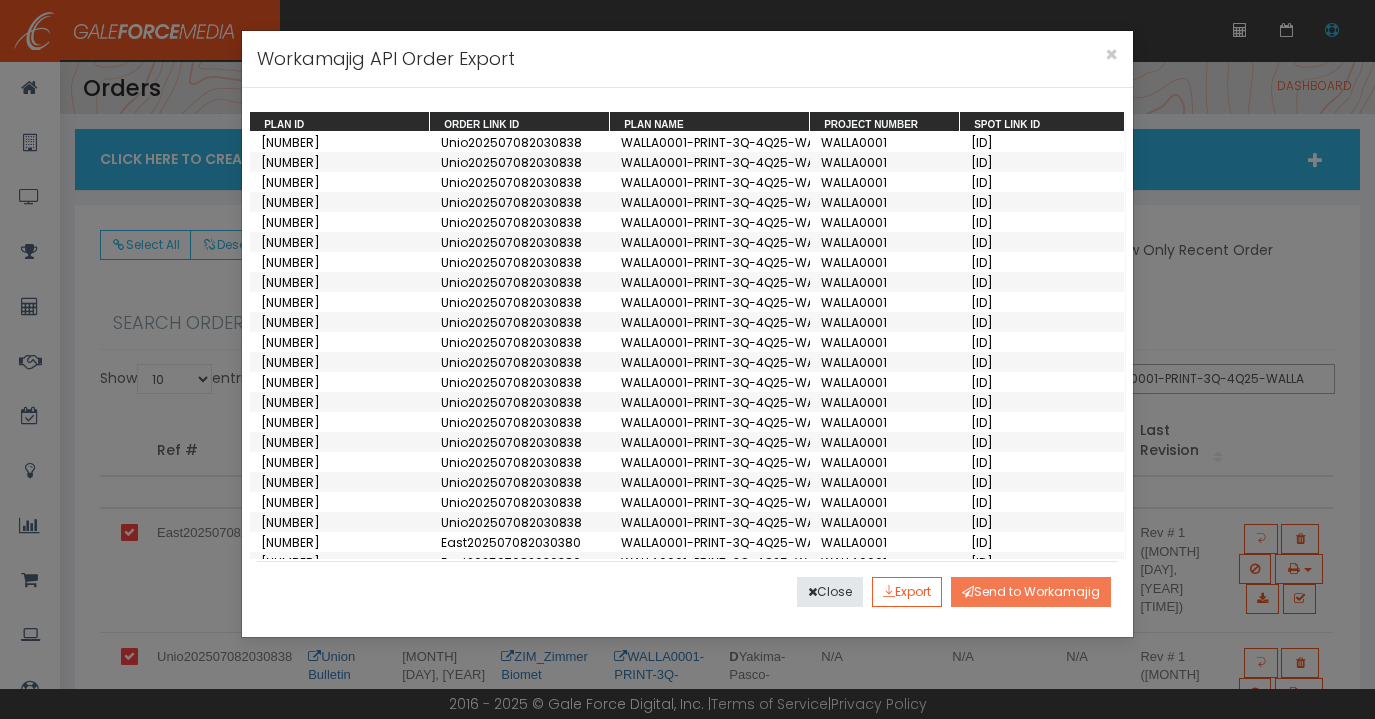click on "Send to Workamajig" at bounding box center [1031, 592] 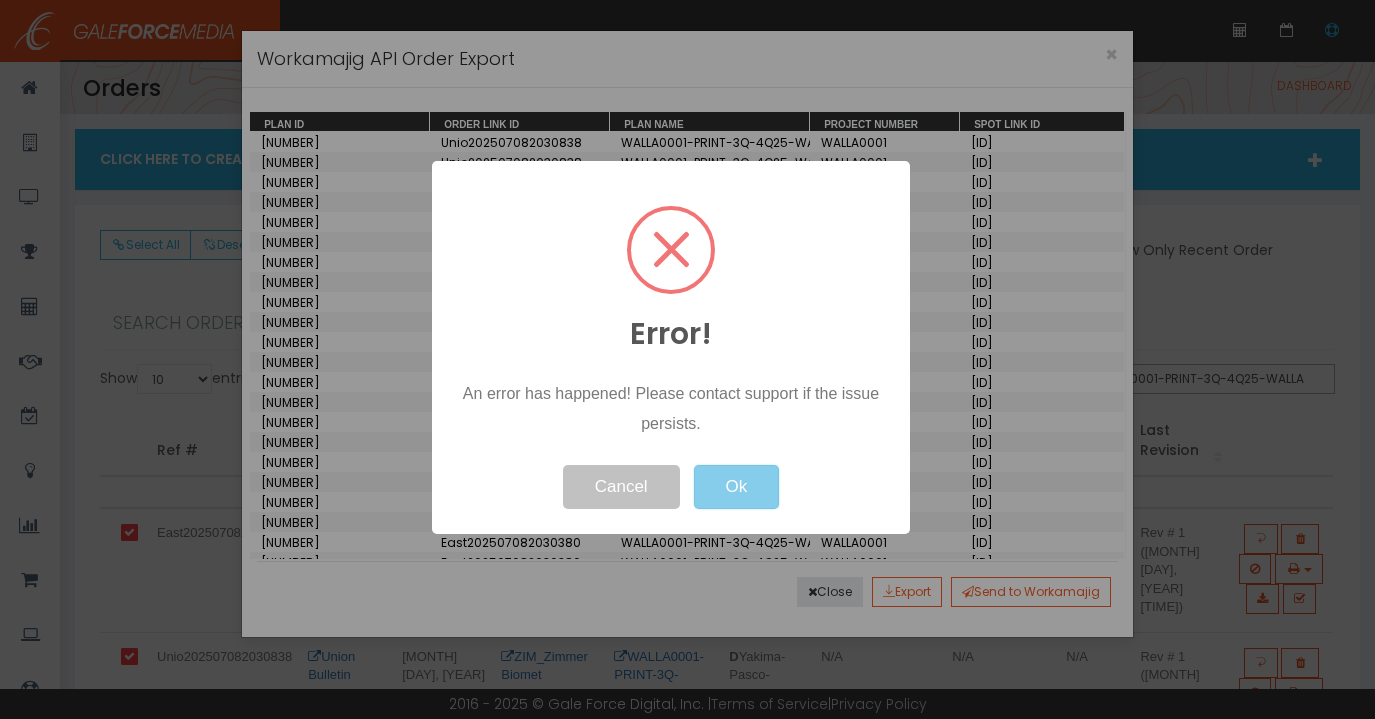 click on "Ok" at bounding box center (736, 487) 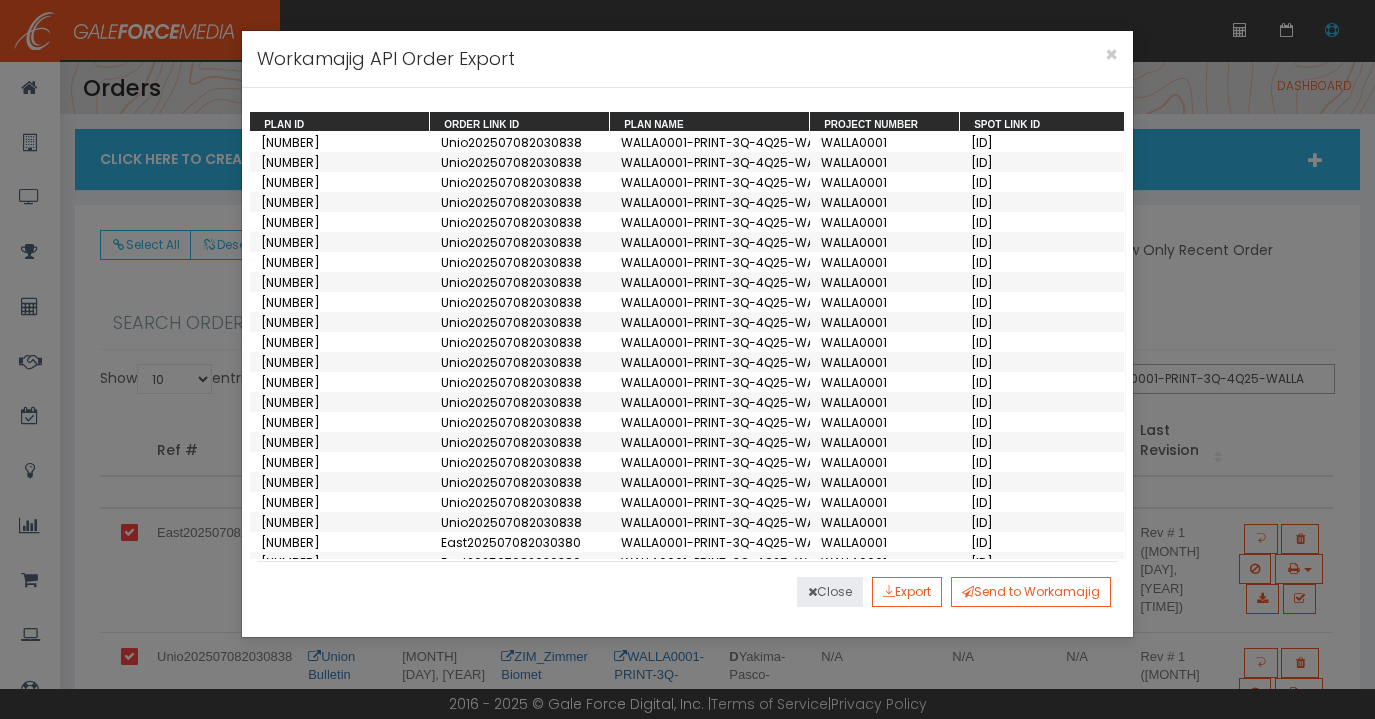 click on "Close" at bounding box center [830, 592] 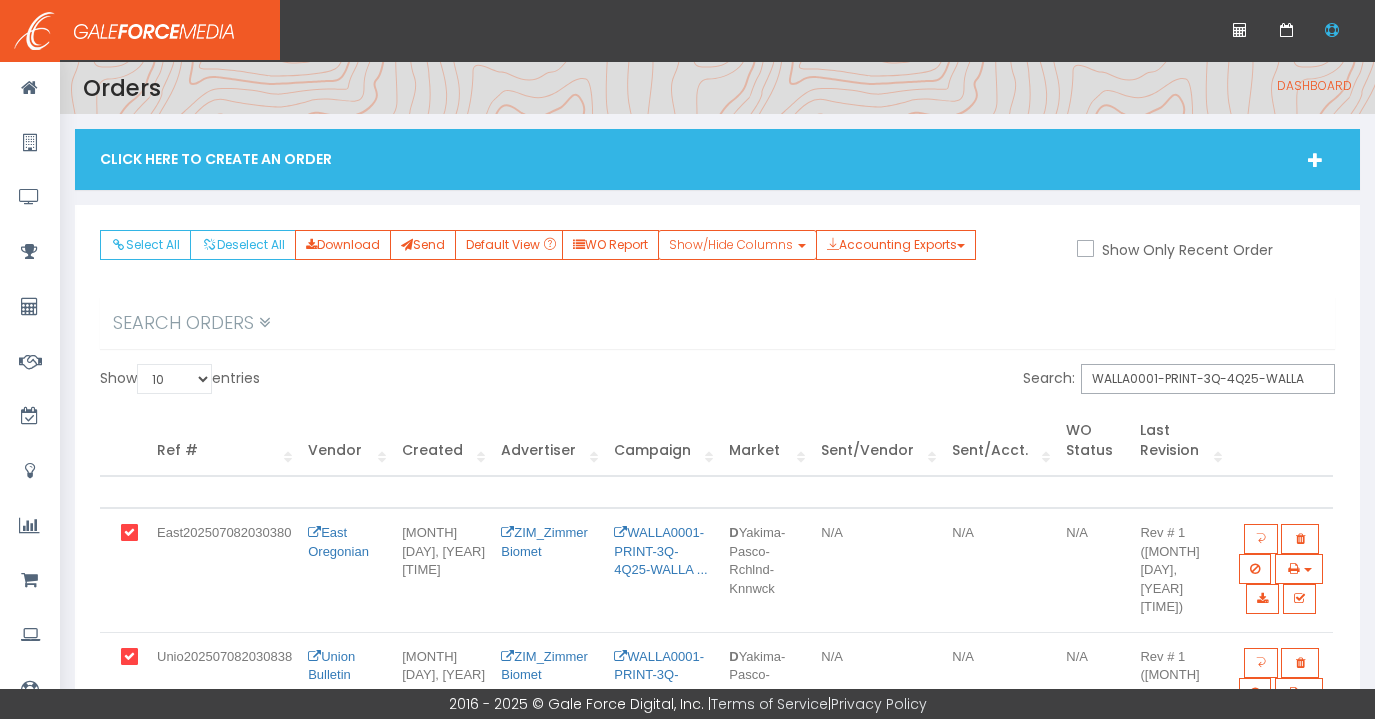 click at bounding box center (134, 540) 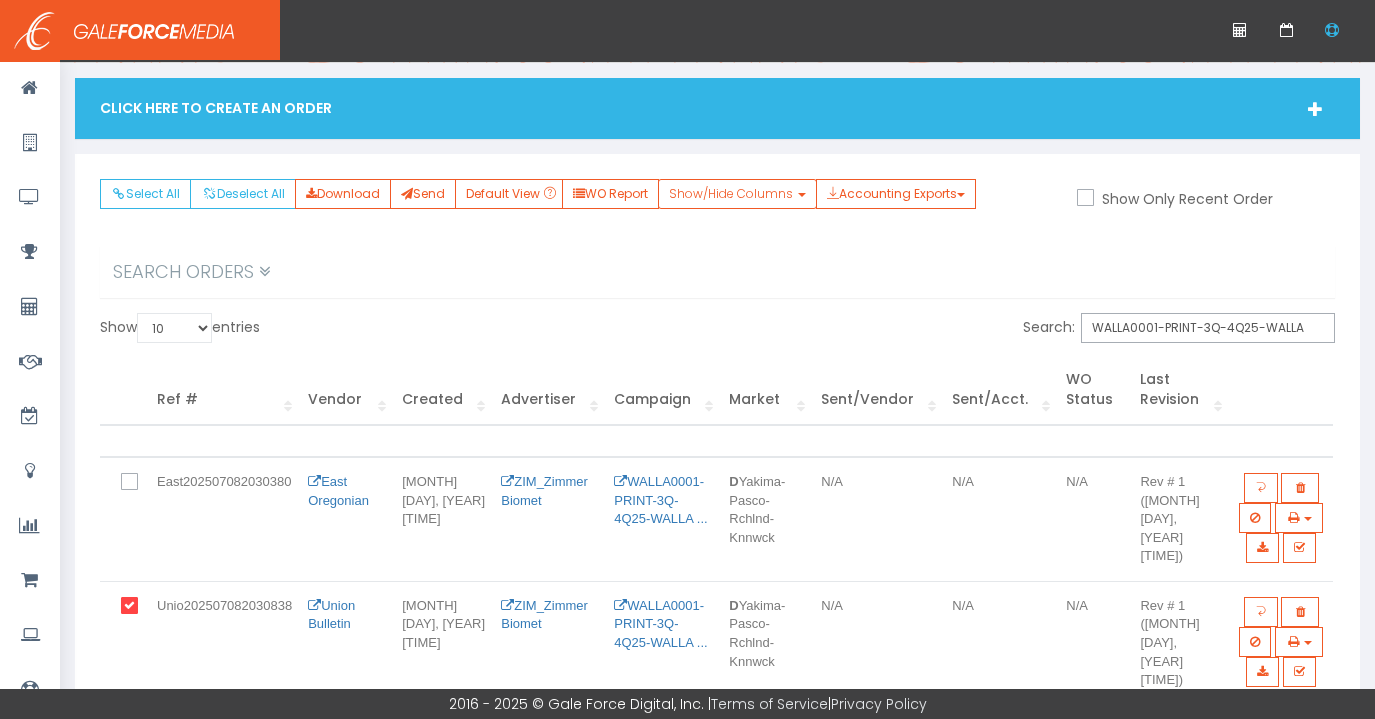 scroll, scrollTop: 70, scrollLeft: 0, axis: vertical 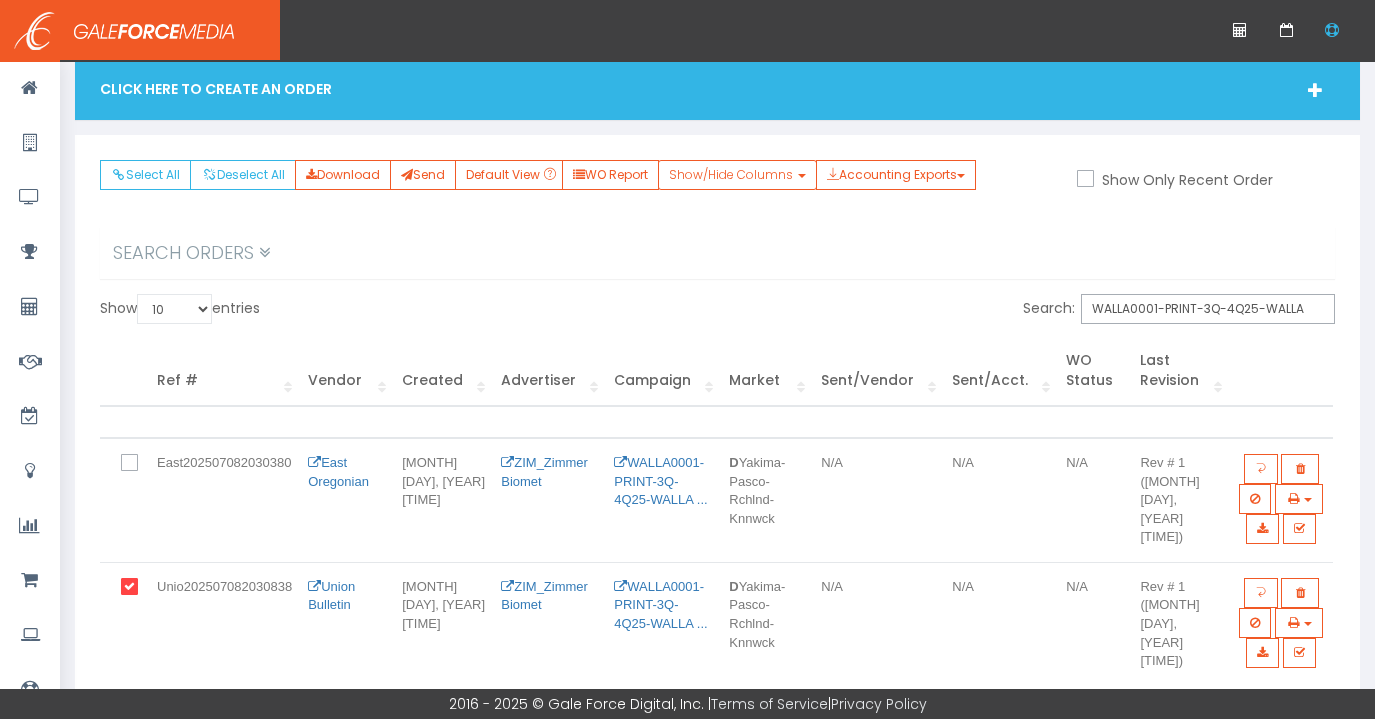 click at bounding box center [134, 470] 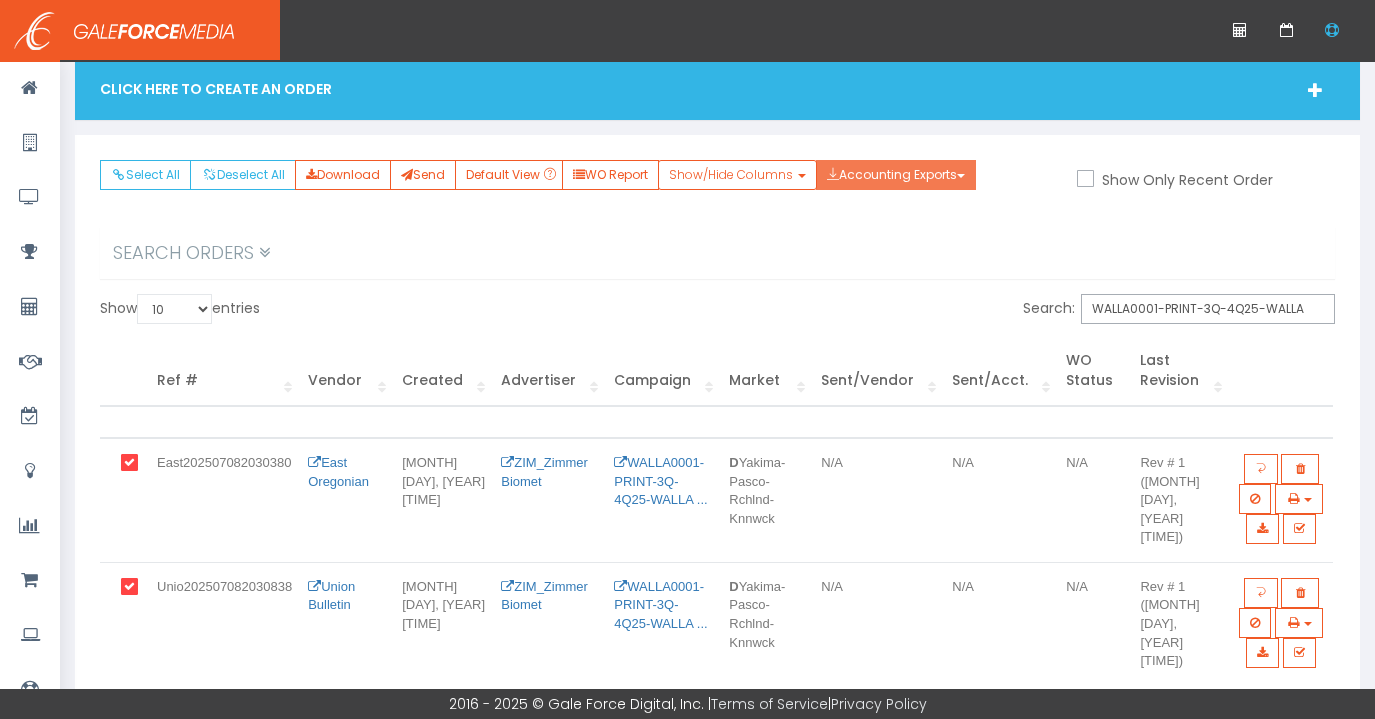 click at bounding box center [961, 176] 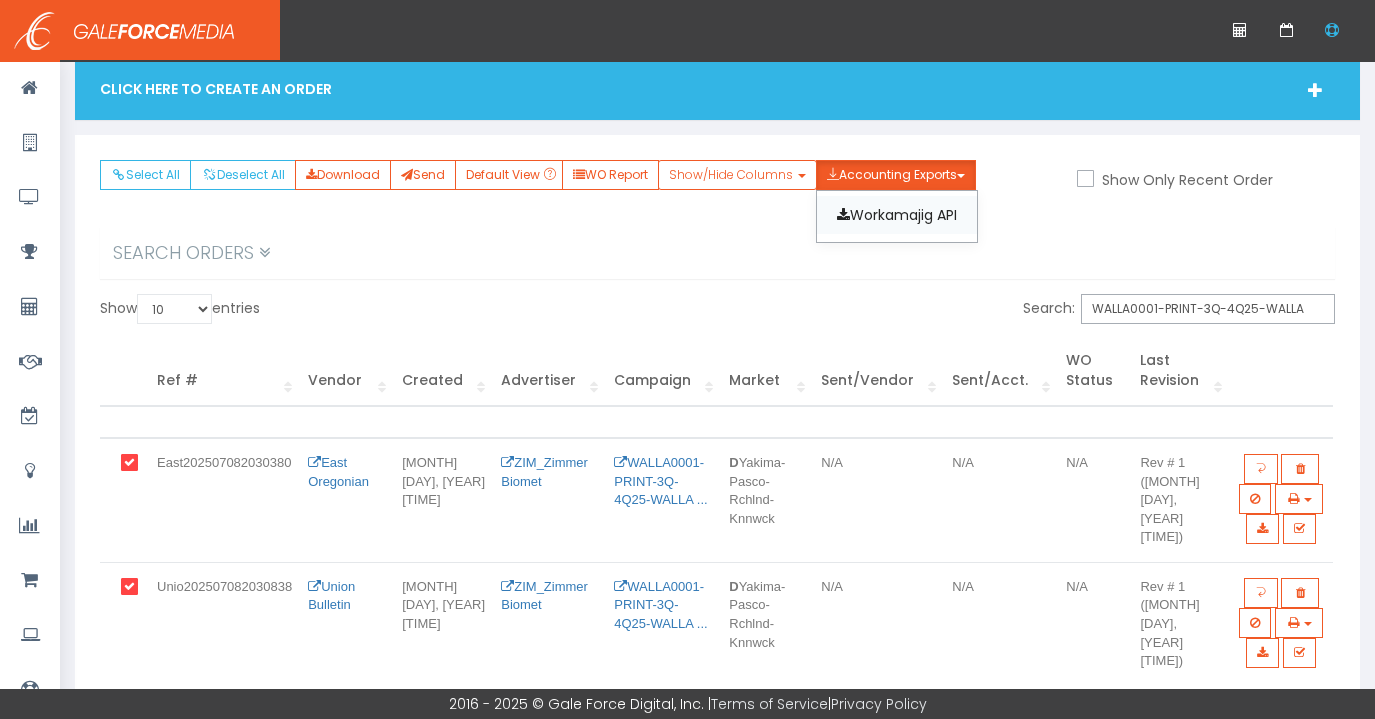 click on "Workamajig API" at bounding box center [897, 215] 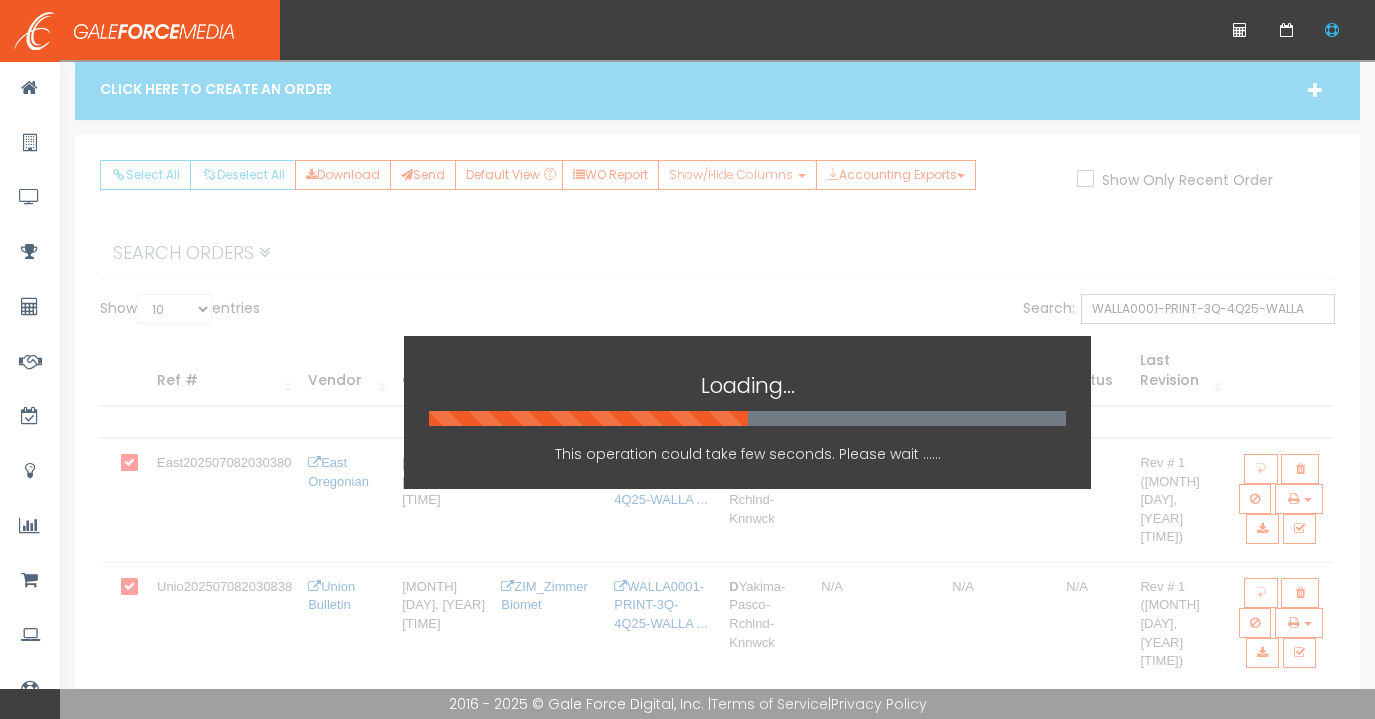 scroll, scrollTop: 0, scrollLeft: 0, axis: both 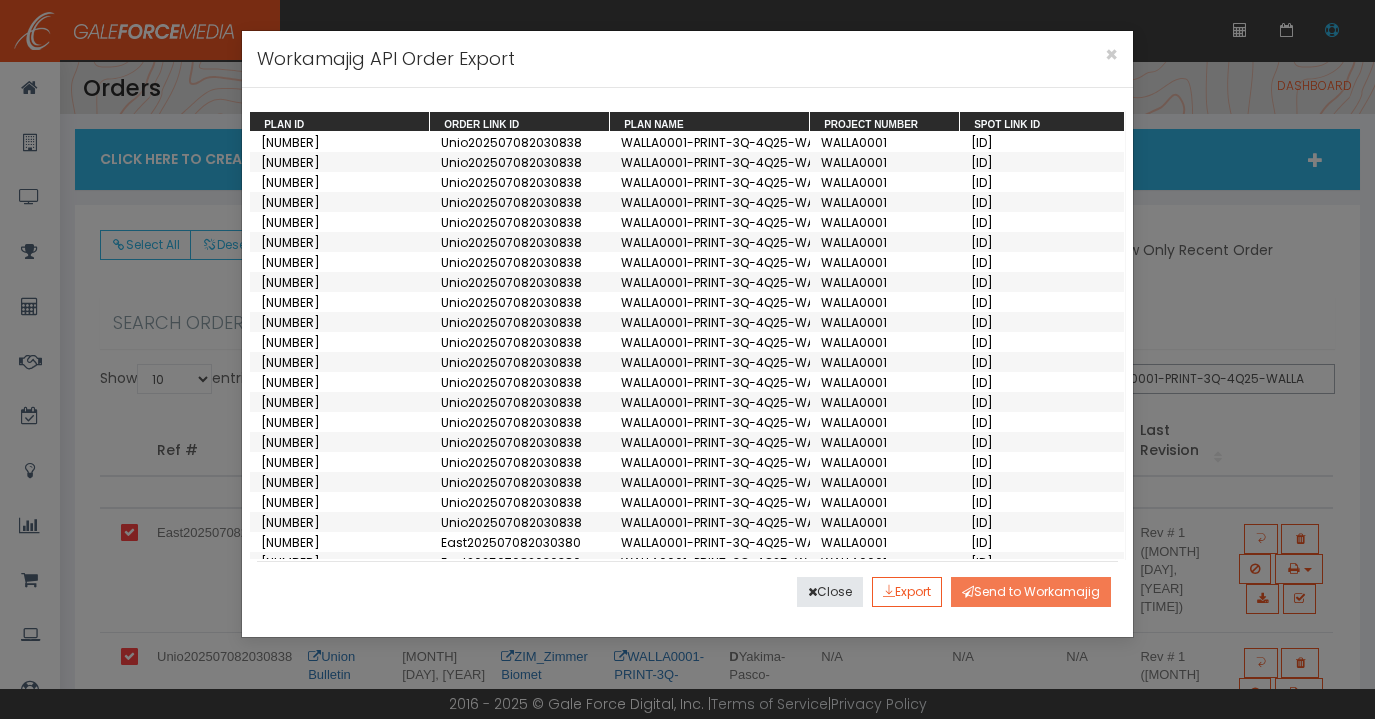click on "Send to Workamajig" at bounding box center (1031, 592) 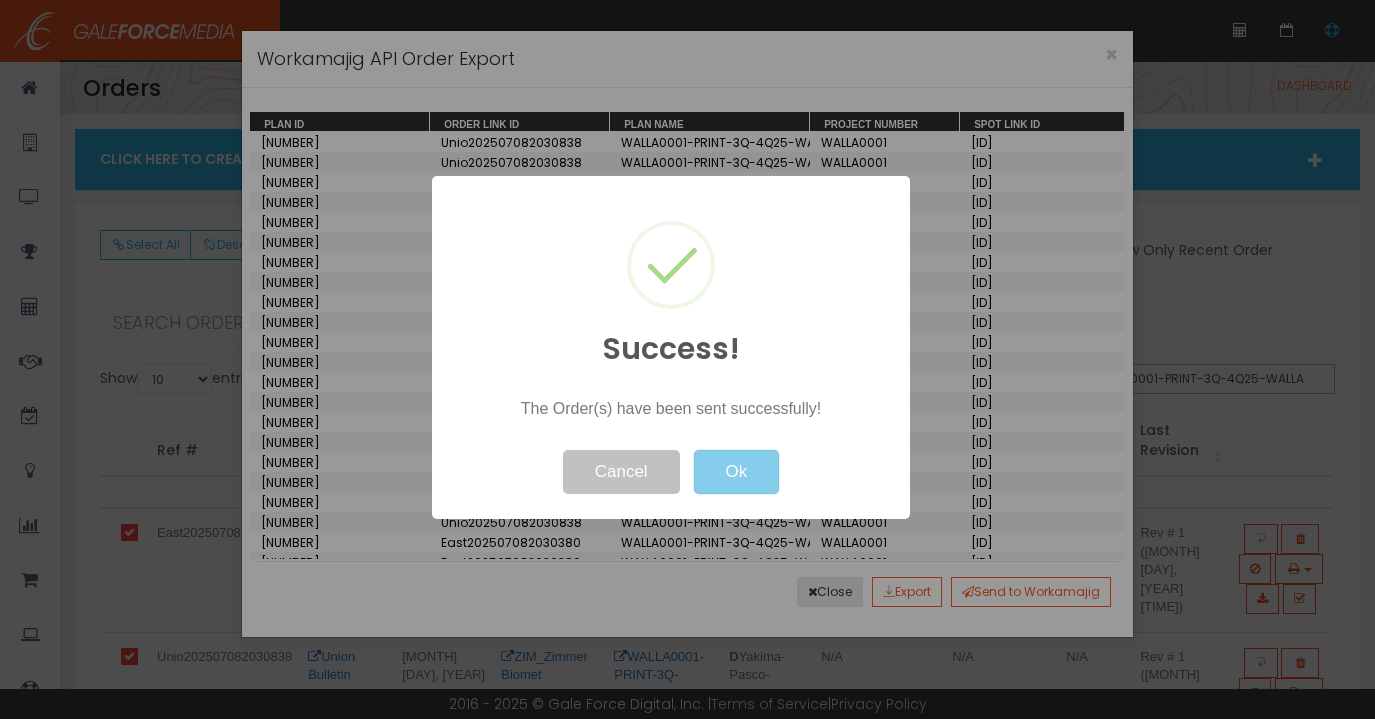 click on "Ok" at bounding box center (736, 472) 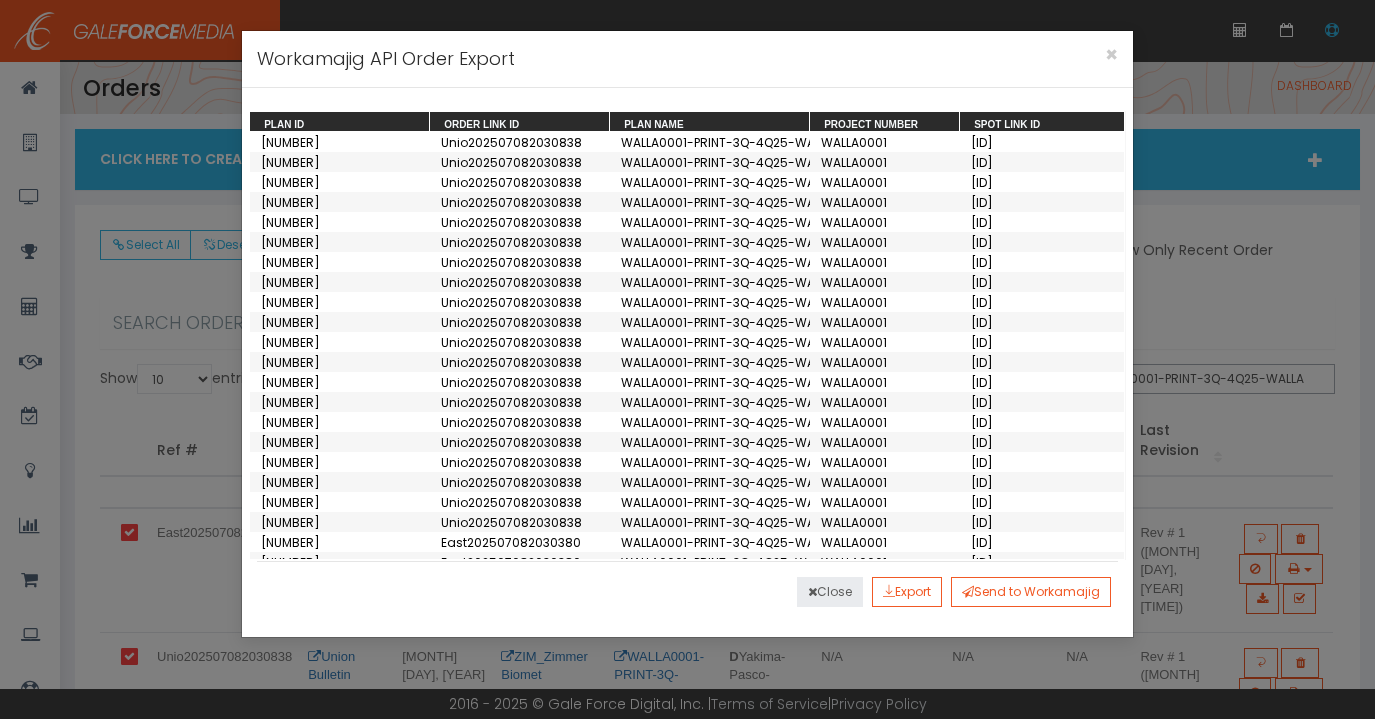 click on "Close" at bounding box center [830, 592] 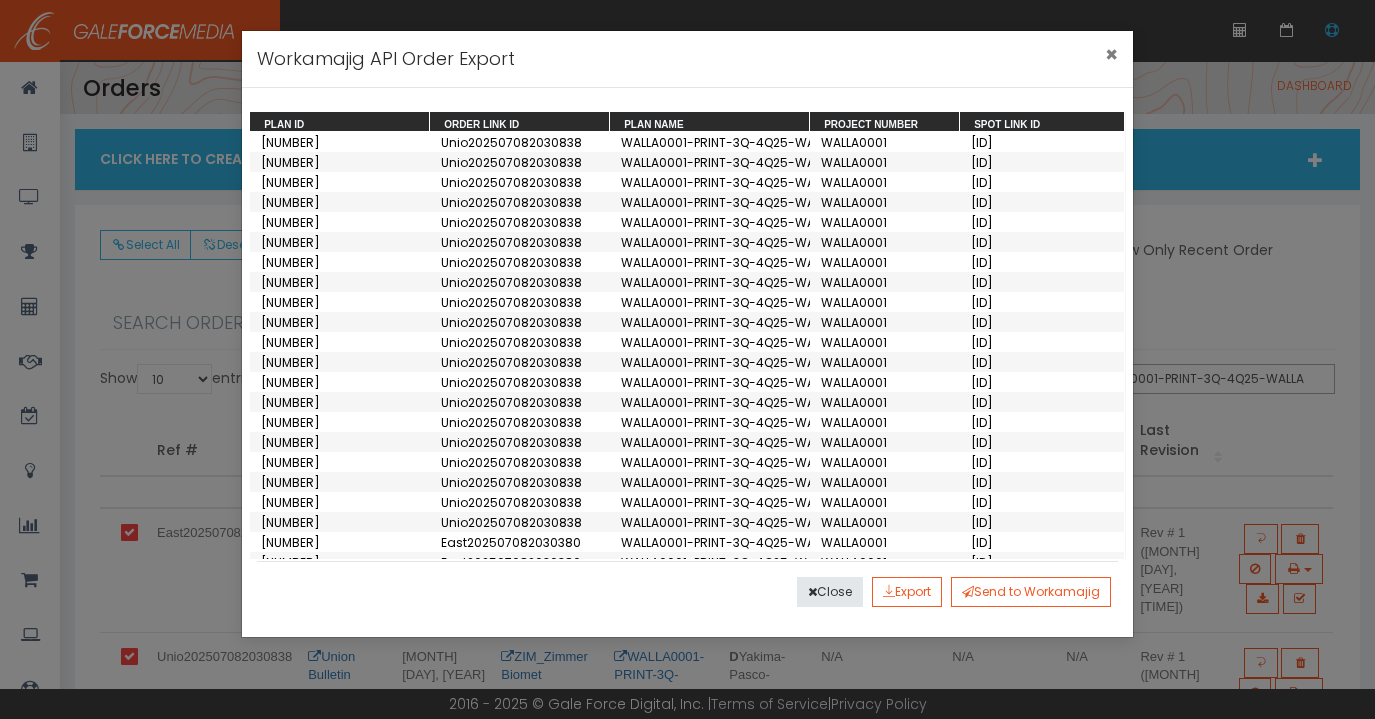 click on "×" at bounding box center (1111, 54) 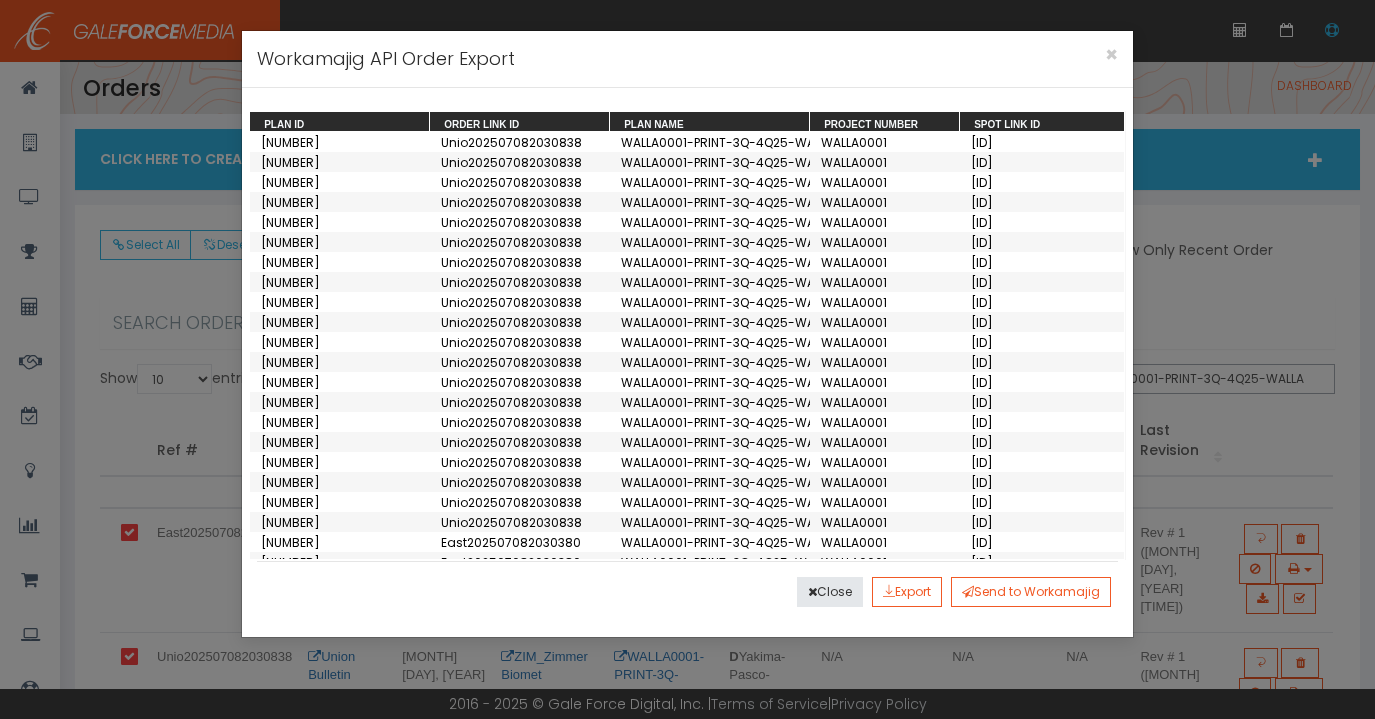 click on "×
Workamajig API Order Export
Highlighted "Gross" field have been altered by applying a Client Gross percentage, for more info check columns "Client Gross %" and "Client Gross Applied".
Commission % field, is populated by the % set in the advertiser, accounting tab (only for lines with Highlighted "Gross" field).
Drag here to set row groups Drag here to set column labels
Plan ID                                                    Order Link ID" at bounding box center [687, 359] 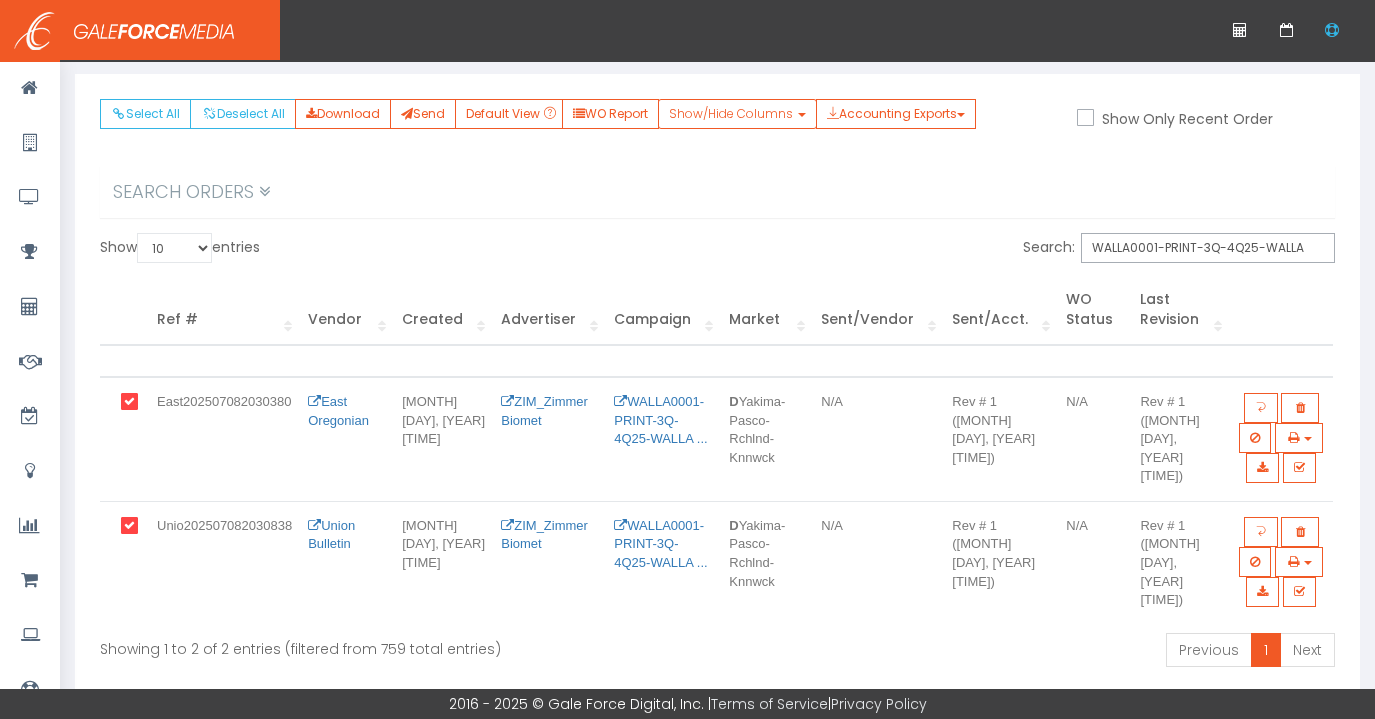 scroll, scrollTop: 140, scrollLeft: 0, axis: vertical 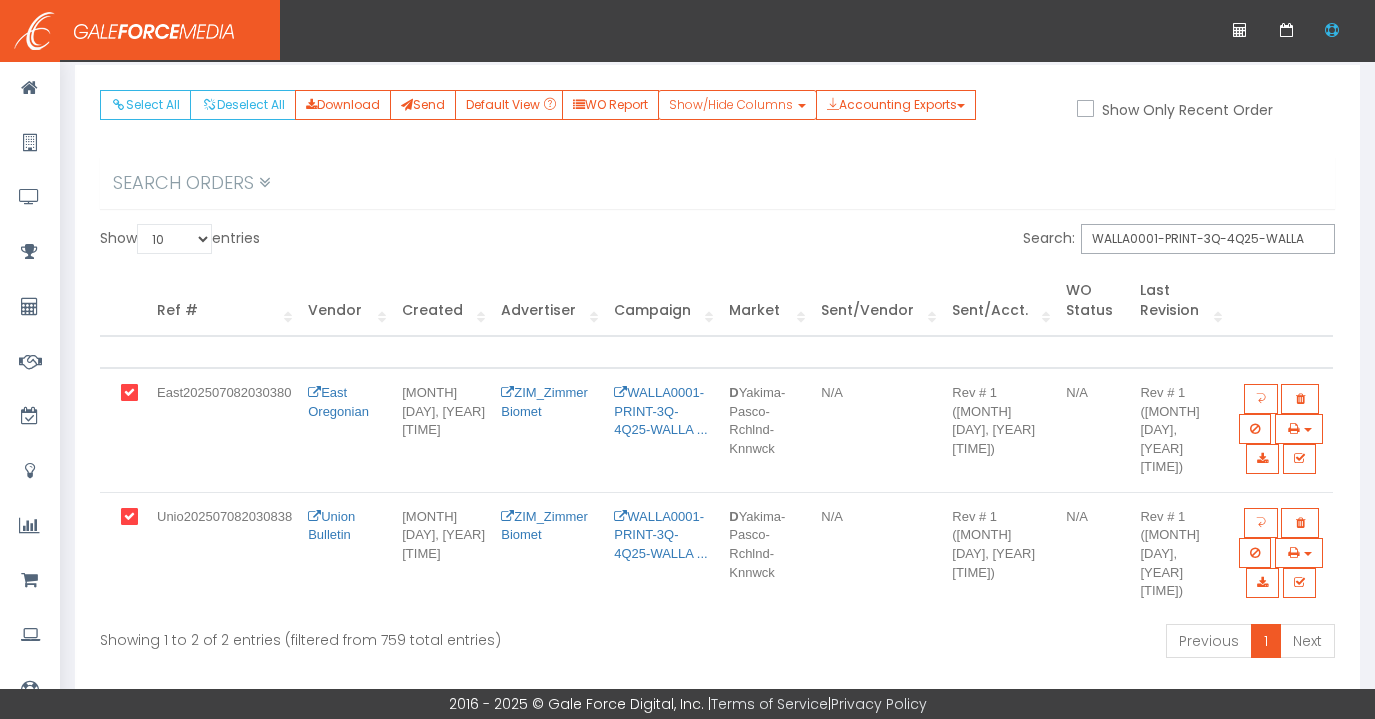 click at bounding box center [141, 394] 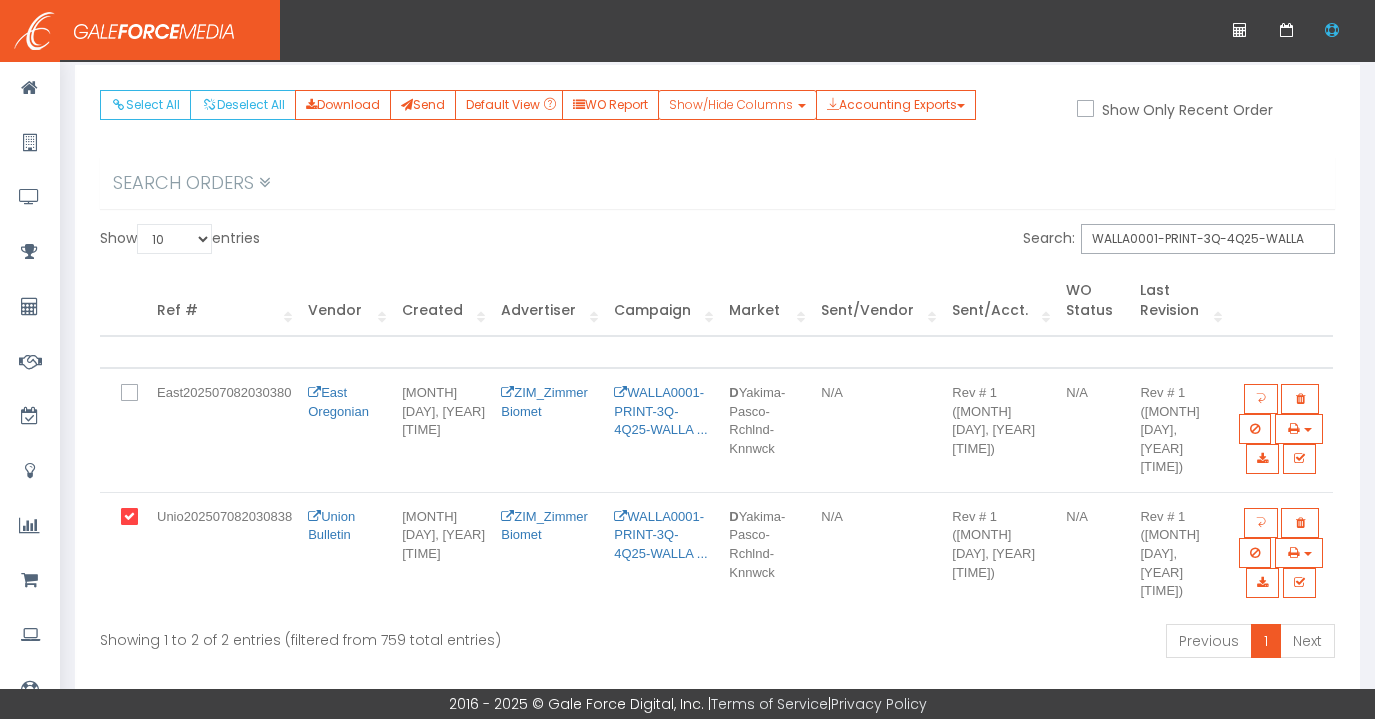 drag, startPoint x: 129, startPoint y: 516, endPoint x: 484, endPoint y: 464, distance: 358.78824 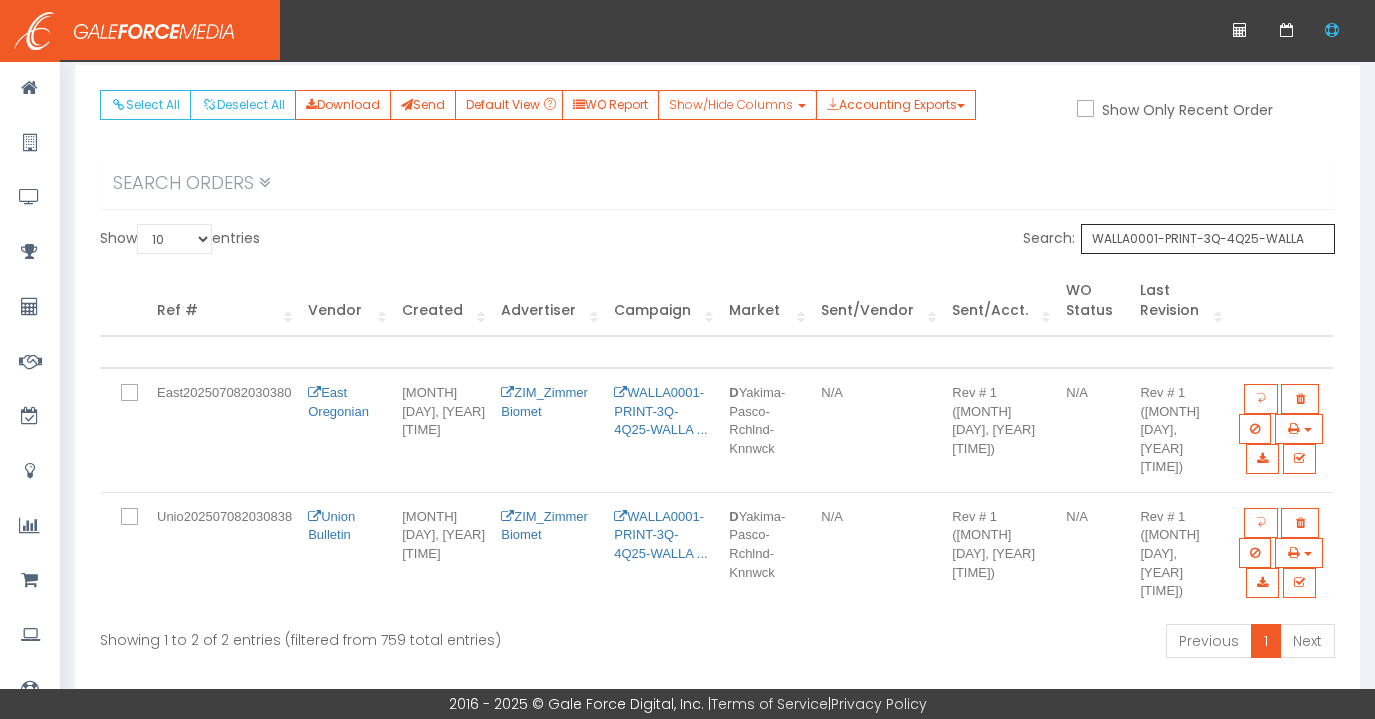 drag, startPoint x: 1260, startPoint y: 240, endPoint x: 1173, endPoint y: 238, distance: 87.02299 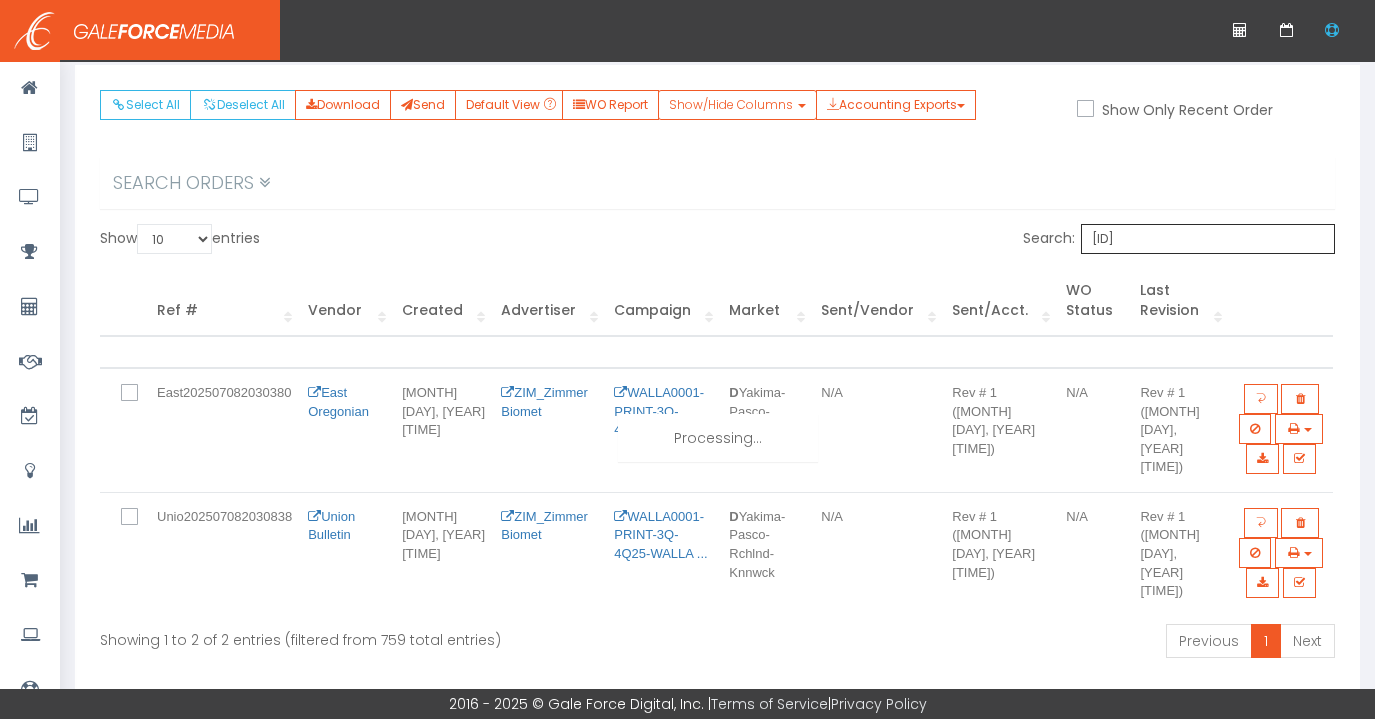 scroll, scrollTop: 23, scrollLeft: 0, axis: vertical 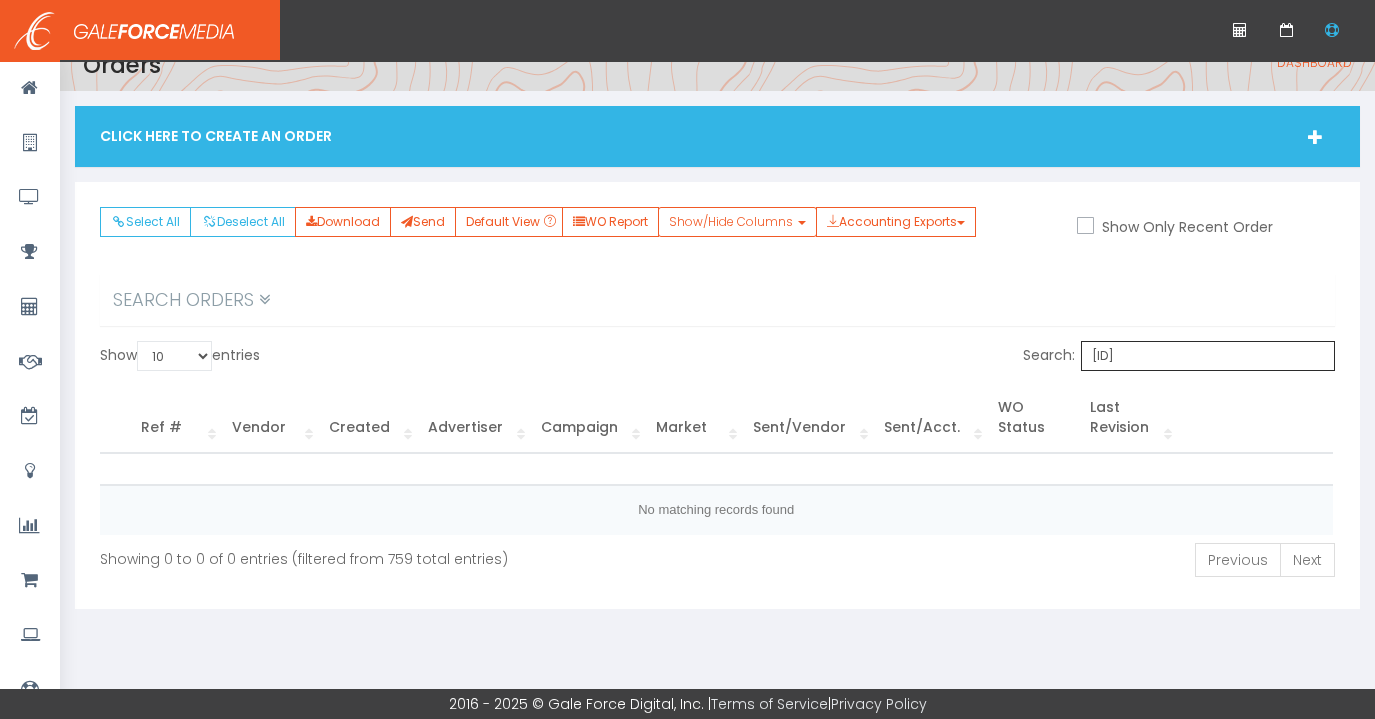 click on "[ID]" at bounding box center [1208, 356] 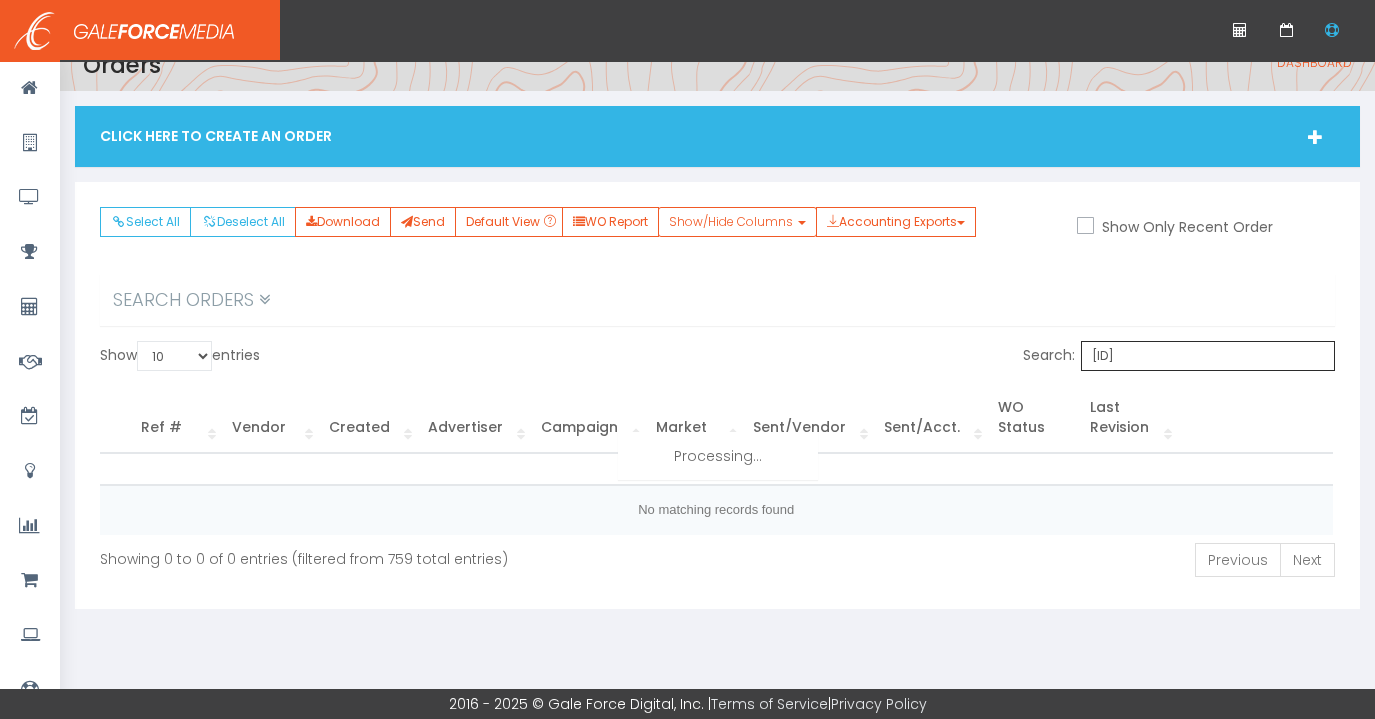 scroll, scrollTop: 0, scrollLeft: 113, axis: horizontal 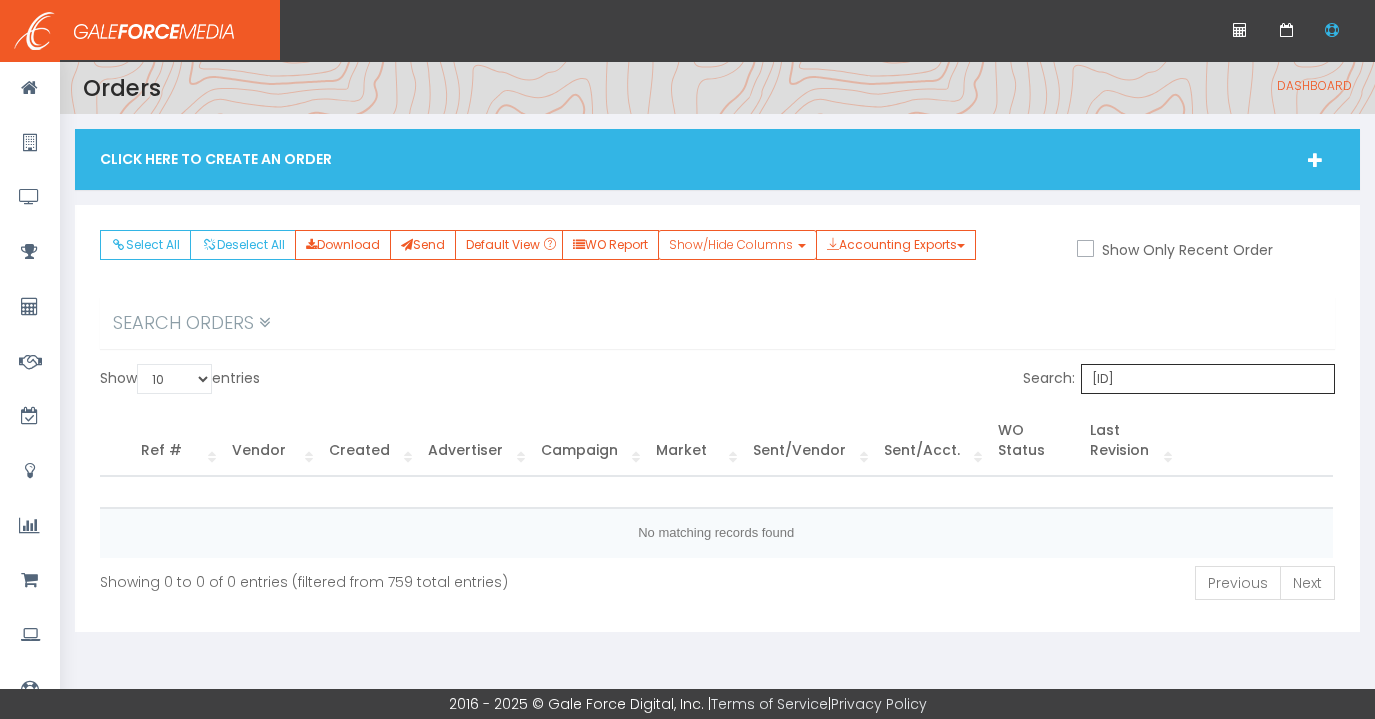 drag, startPoint x: 1310, startPoint y: 373, endPoint x: 1129, endPoint y: 379, distance: 181.09943 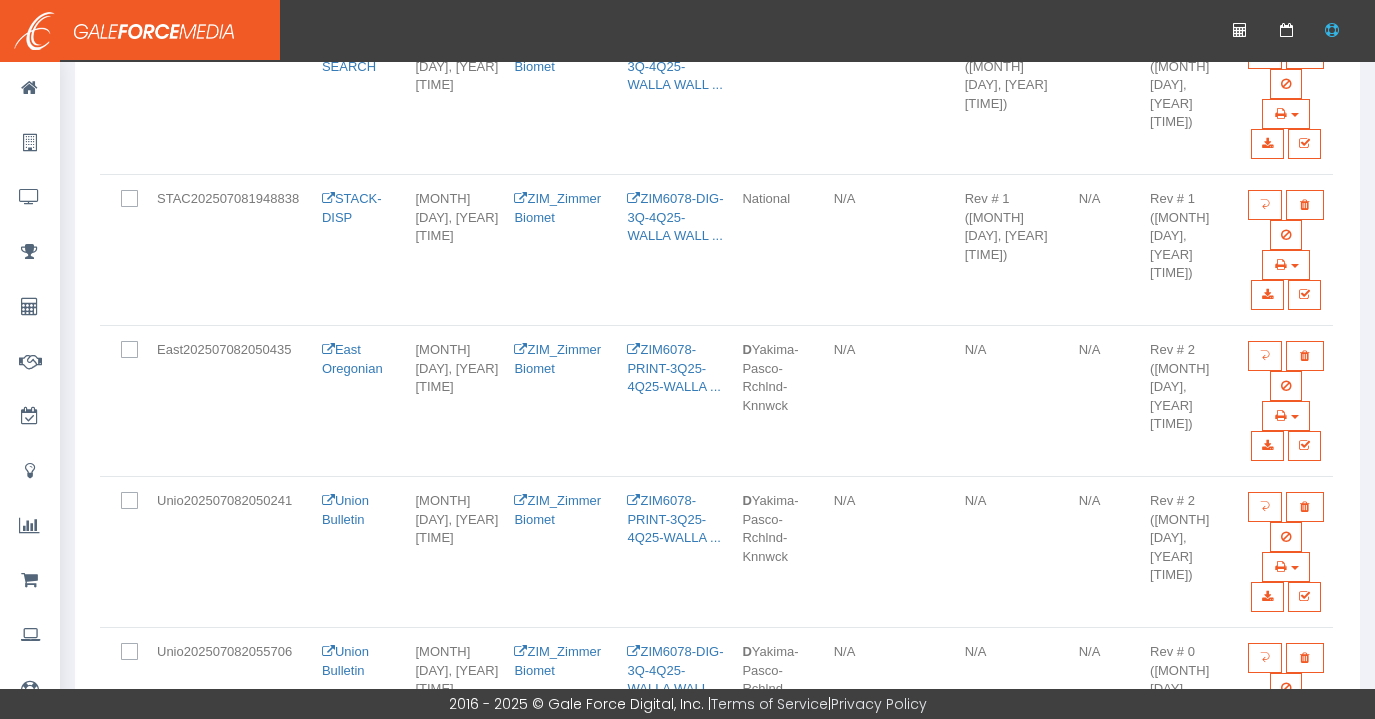 scroll, scrollTop: 639, scrollLeft: 0, axis: vertical 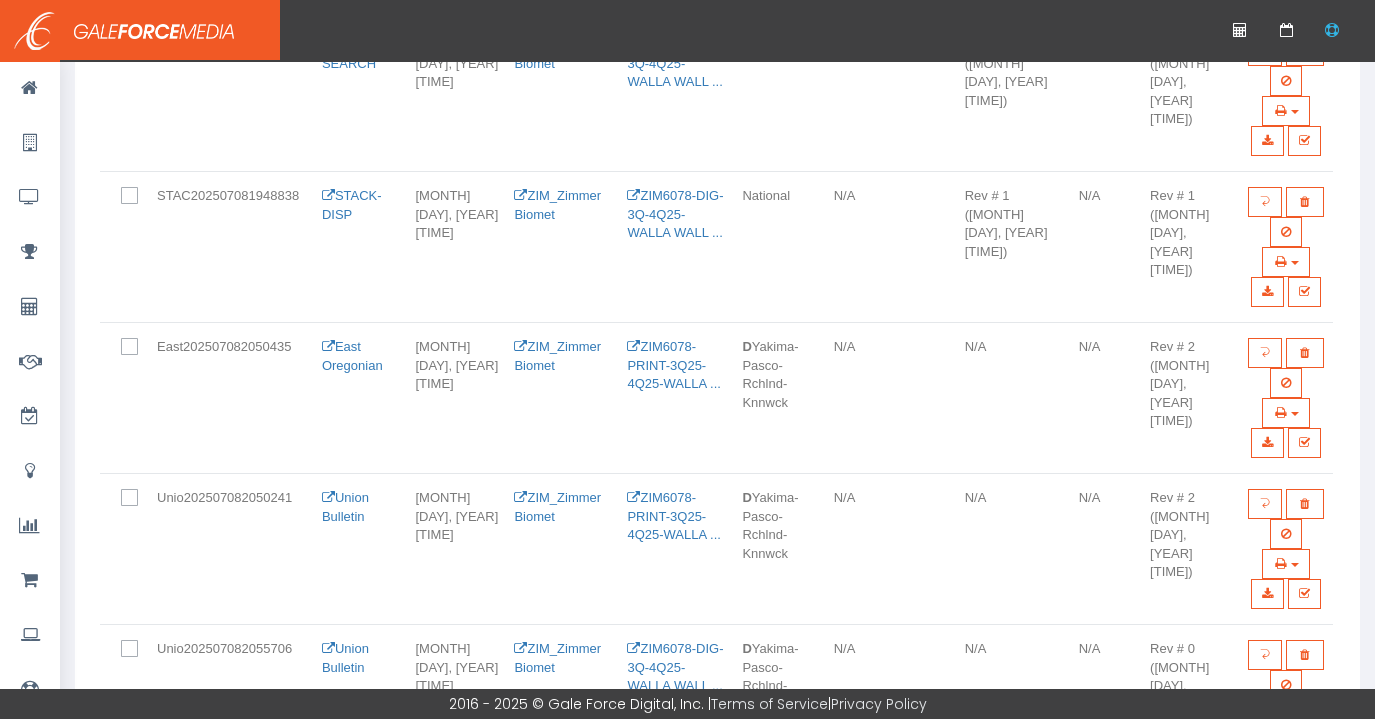 type on "ZIM6078" 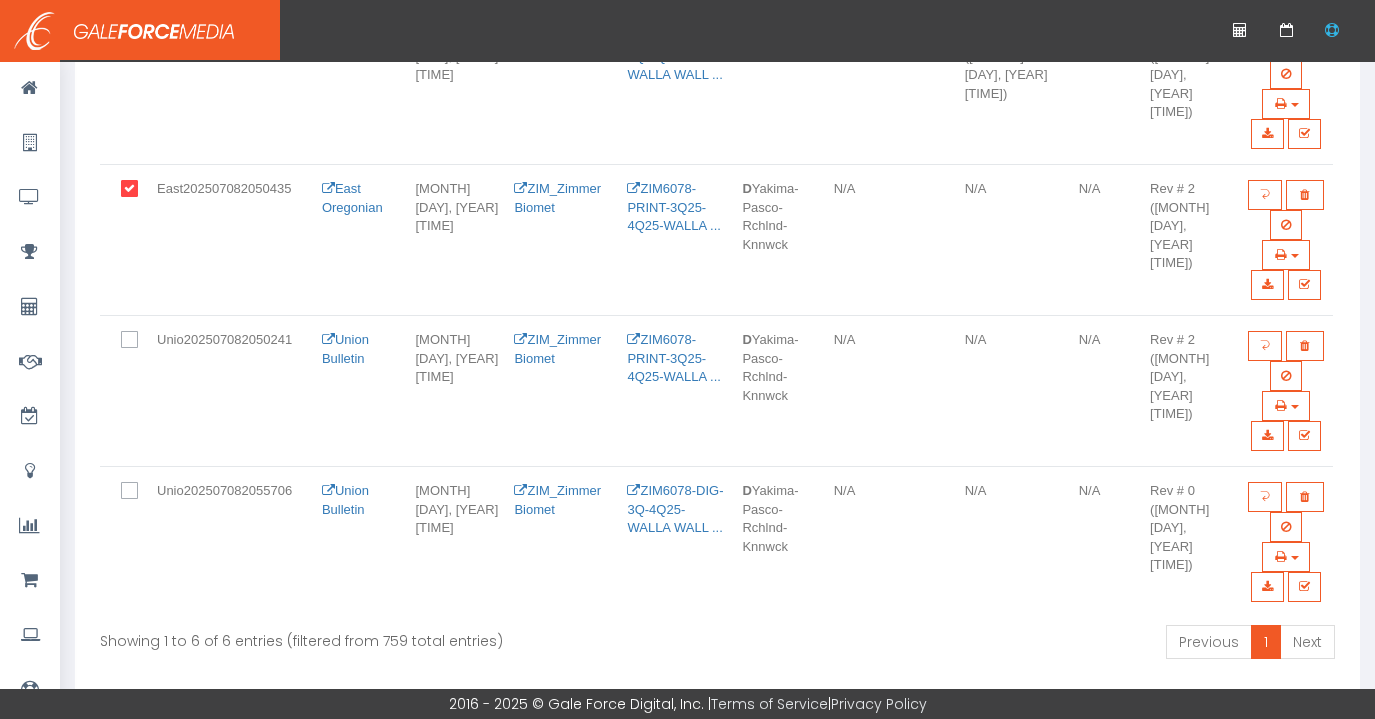 scroll, scrollTop: 807, scrollLeft: 0, axis: vertical 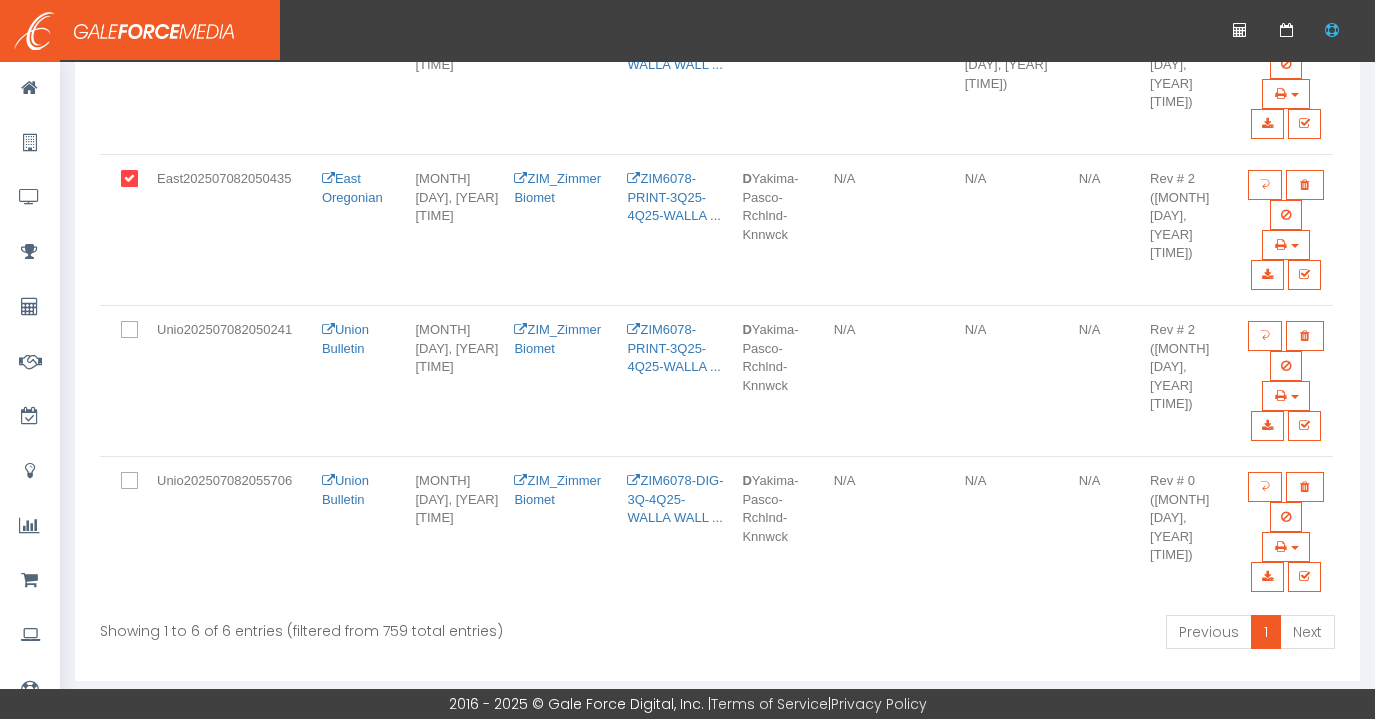 click at bounding box center [134, 337] 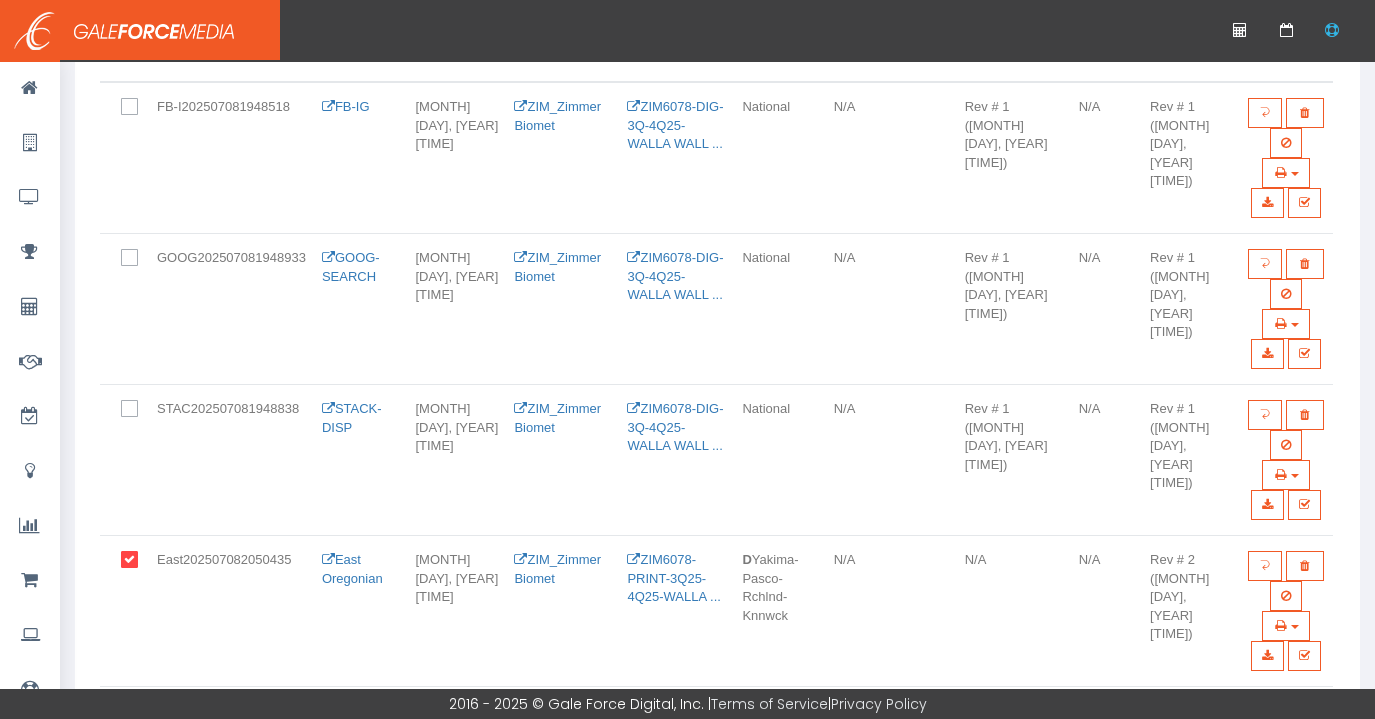 scroll, scrollTop: 0, scrollLeft: 0, axis: both 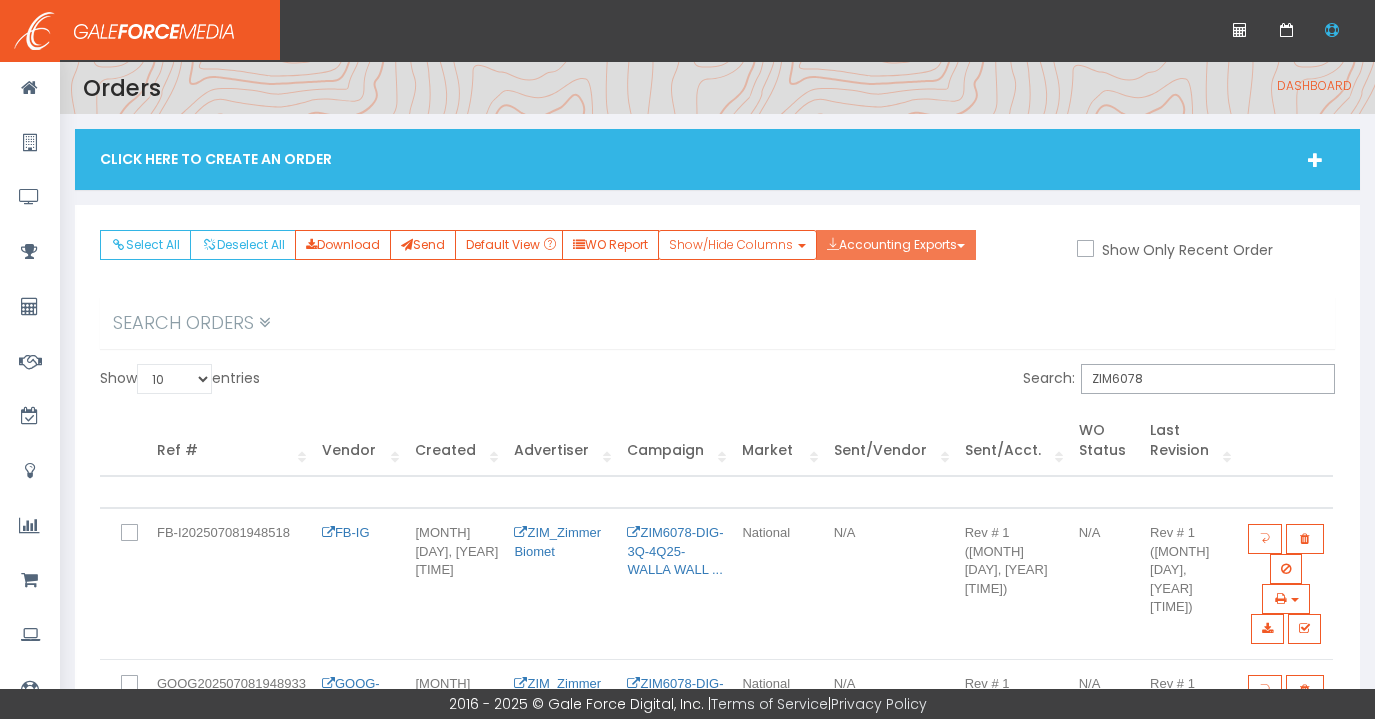 click at bounding box center (961, 246) 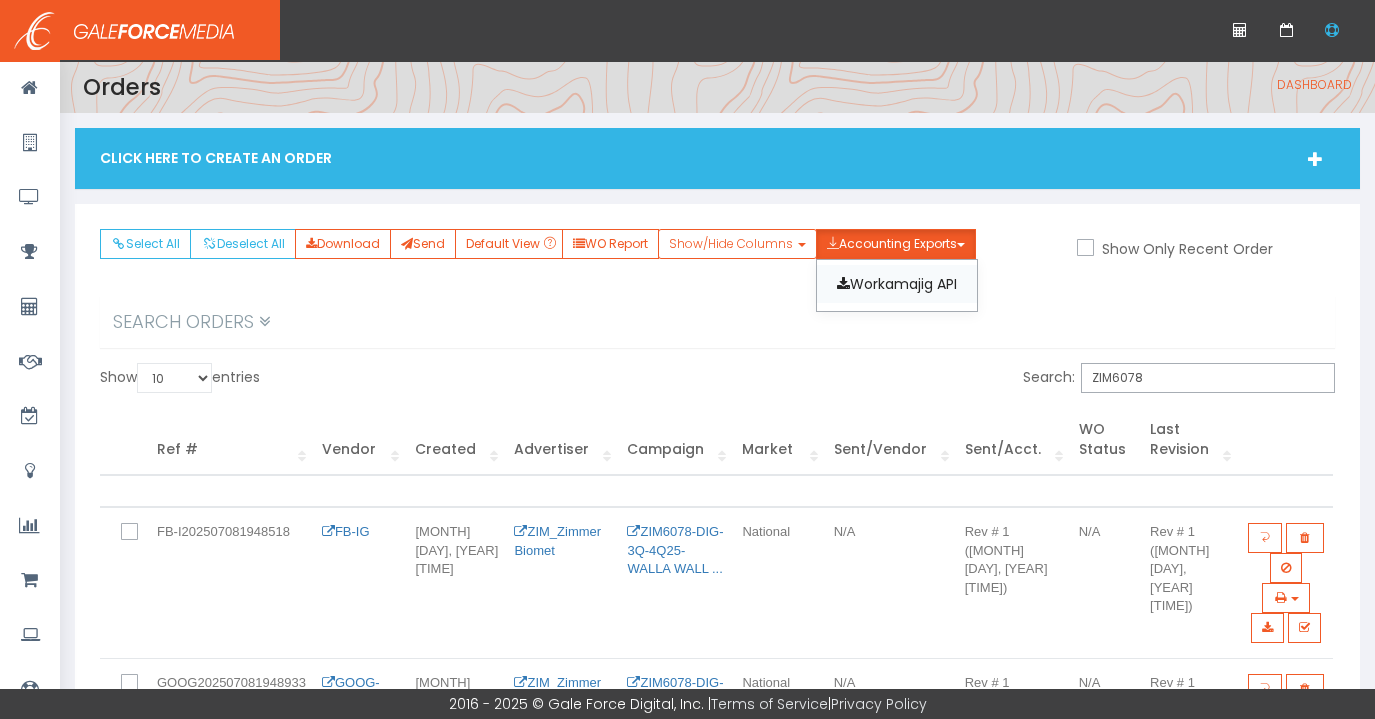 click on "Workamajig API" at bounding box center [897, 284] 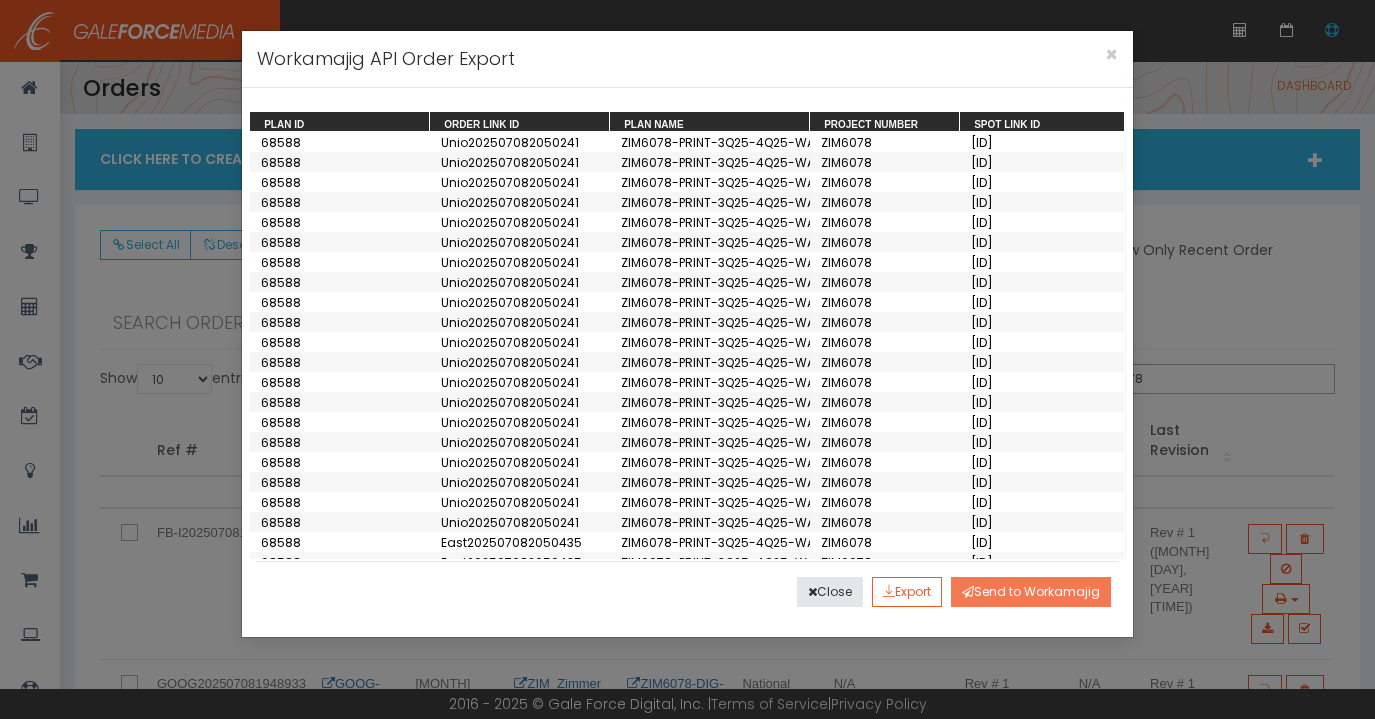 click on "Send to Workamajig" at bounding box center [1031, 592] 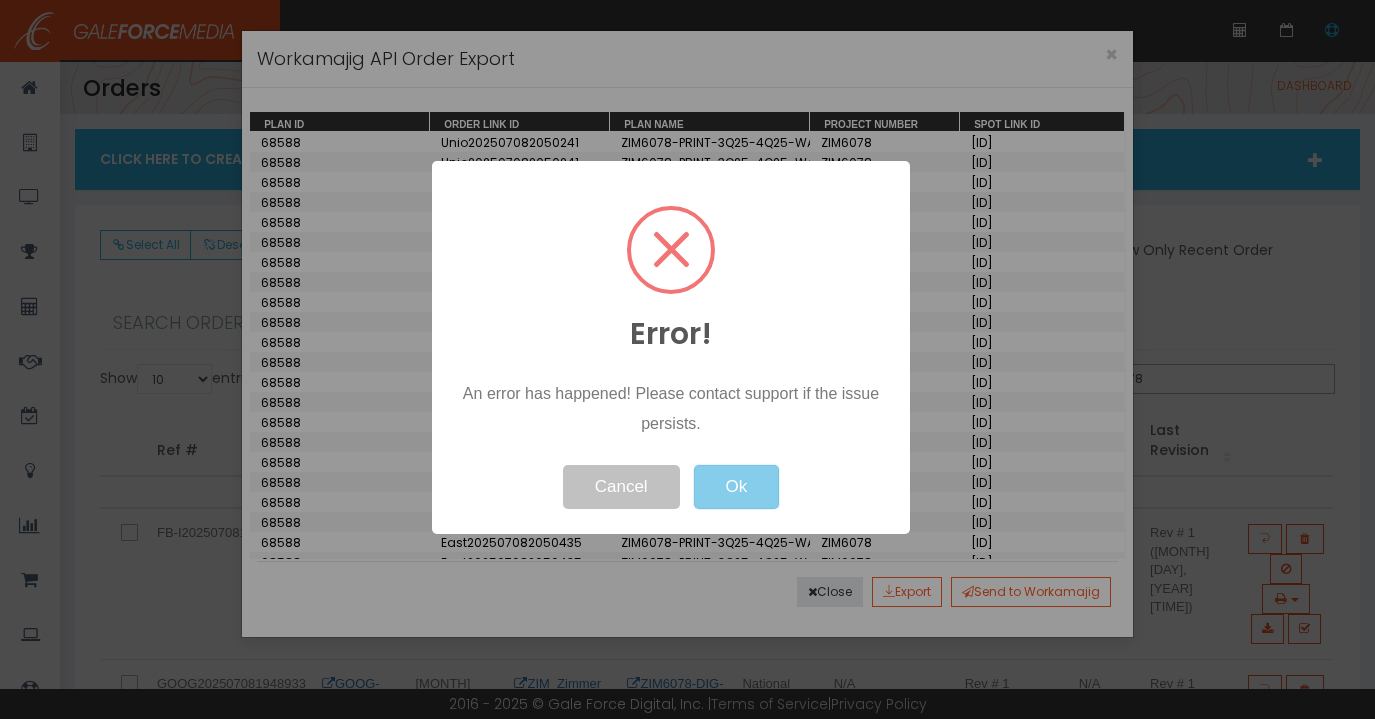 click on "Ok" at bounding box center (736, 487) 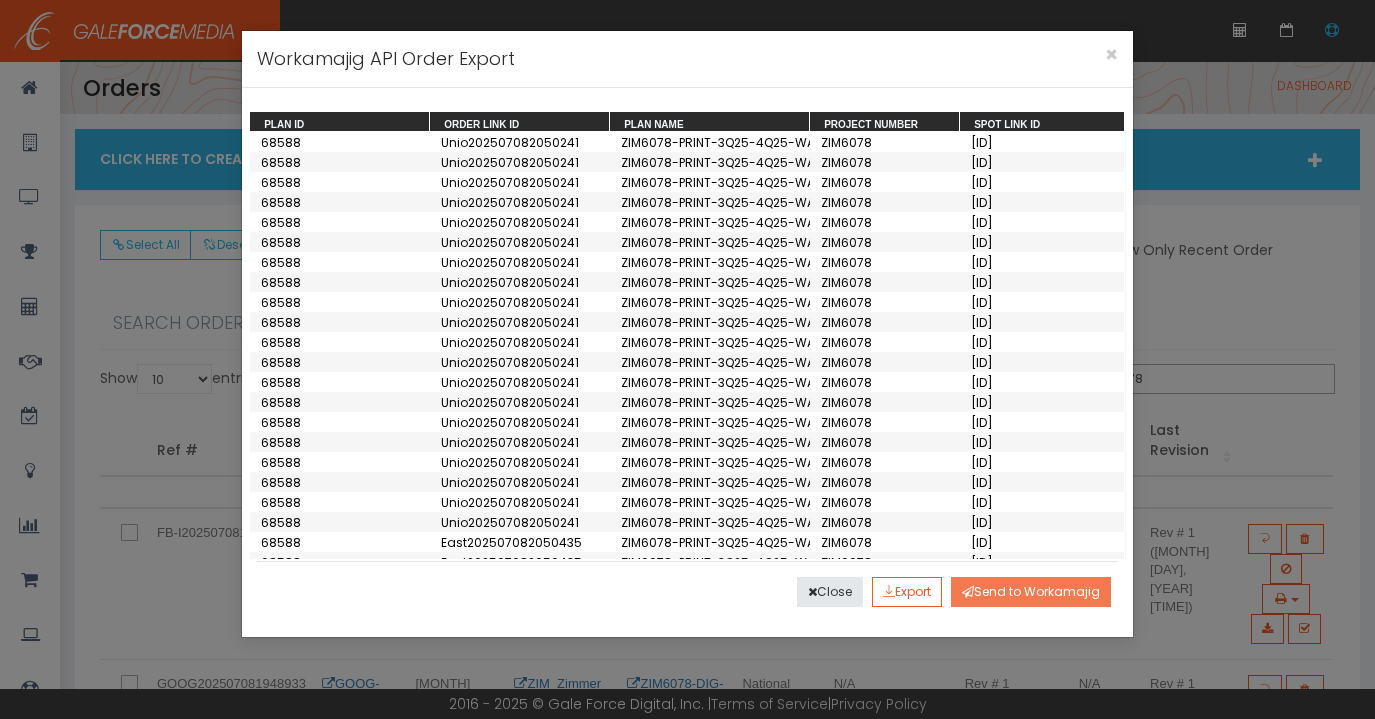 click on "Send to Workamajig" at bounding box center (1031, 592) 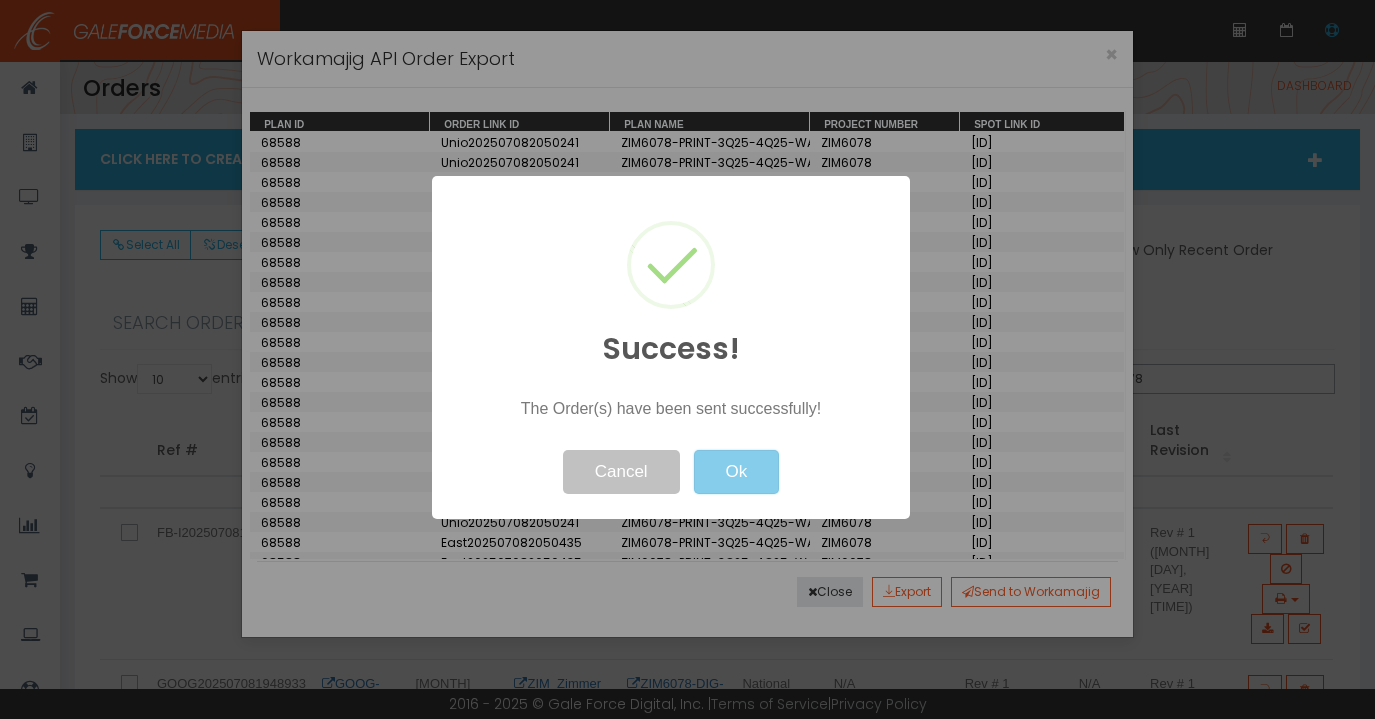 click on "Ok" at bounding box center (736, 472) 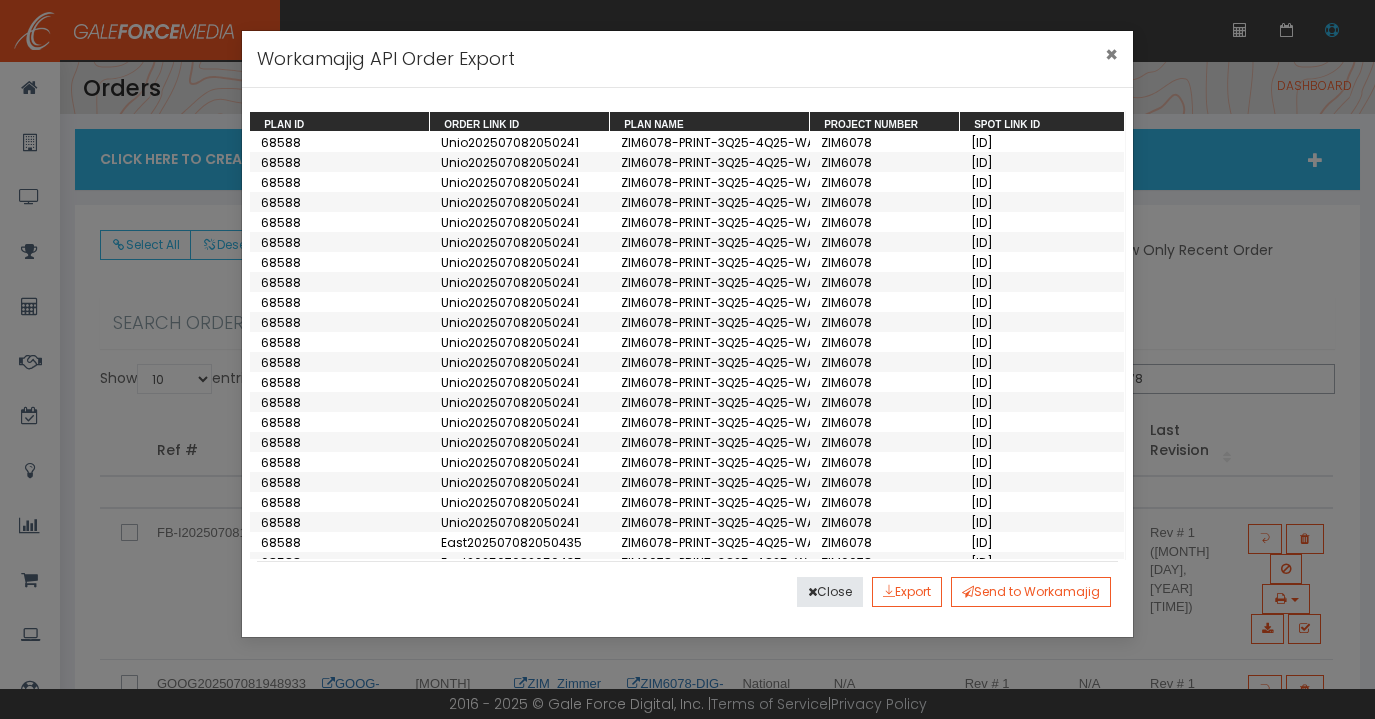 click on "×" at bounding box center (1111, 54) 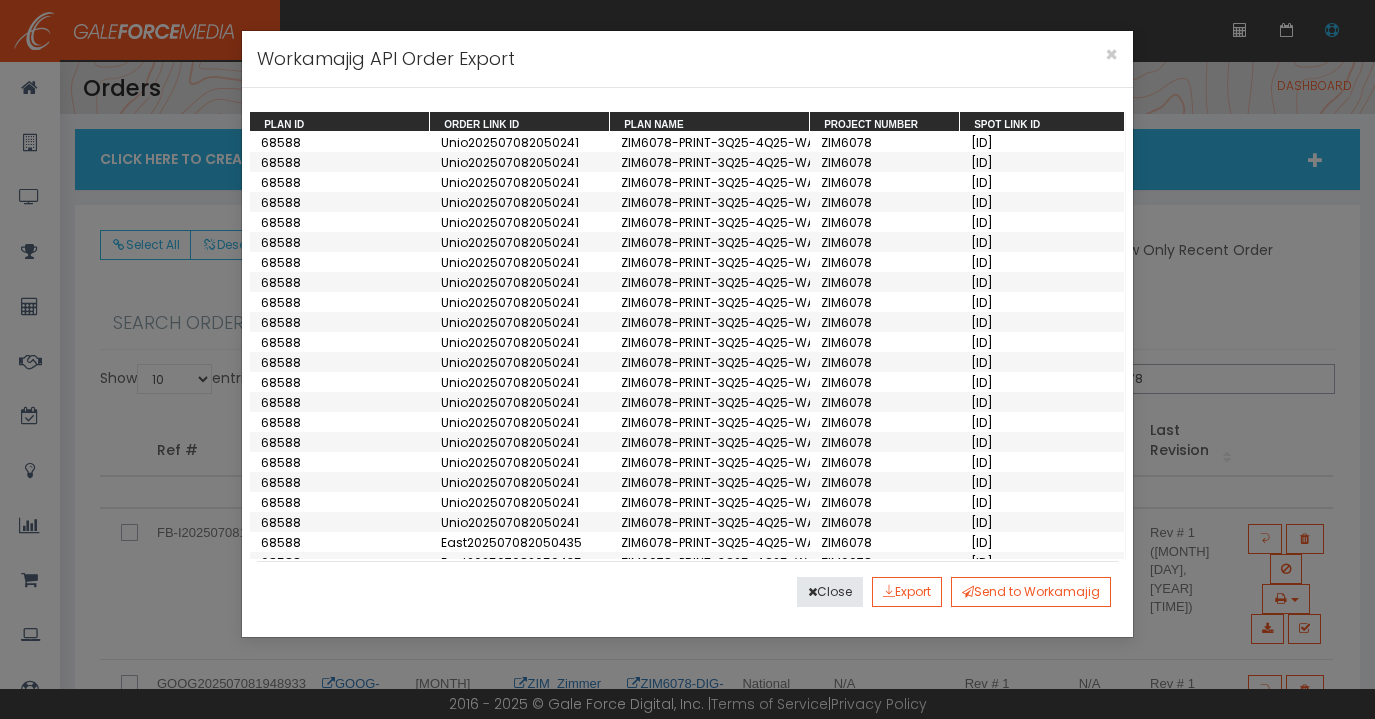 click on "×
Workamajig API Order Export
Highlighted "Gross" field have been altered by applying a Client Gross percentage, for more info check columns "Client Gross %" and "Client Gross Applied".
Commission % field, is populated by the % set in the advertiser, accounting tab (only for lines with Highlighted "Gross" field).
Drag here to set row groups Drag here to set column labels
Plan ID                                                    Order Link ID" at bounding box center [687, 359] 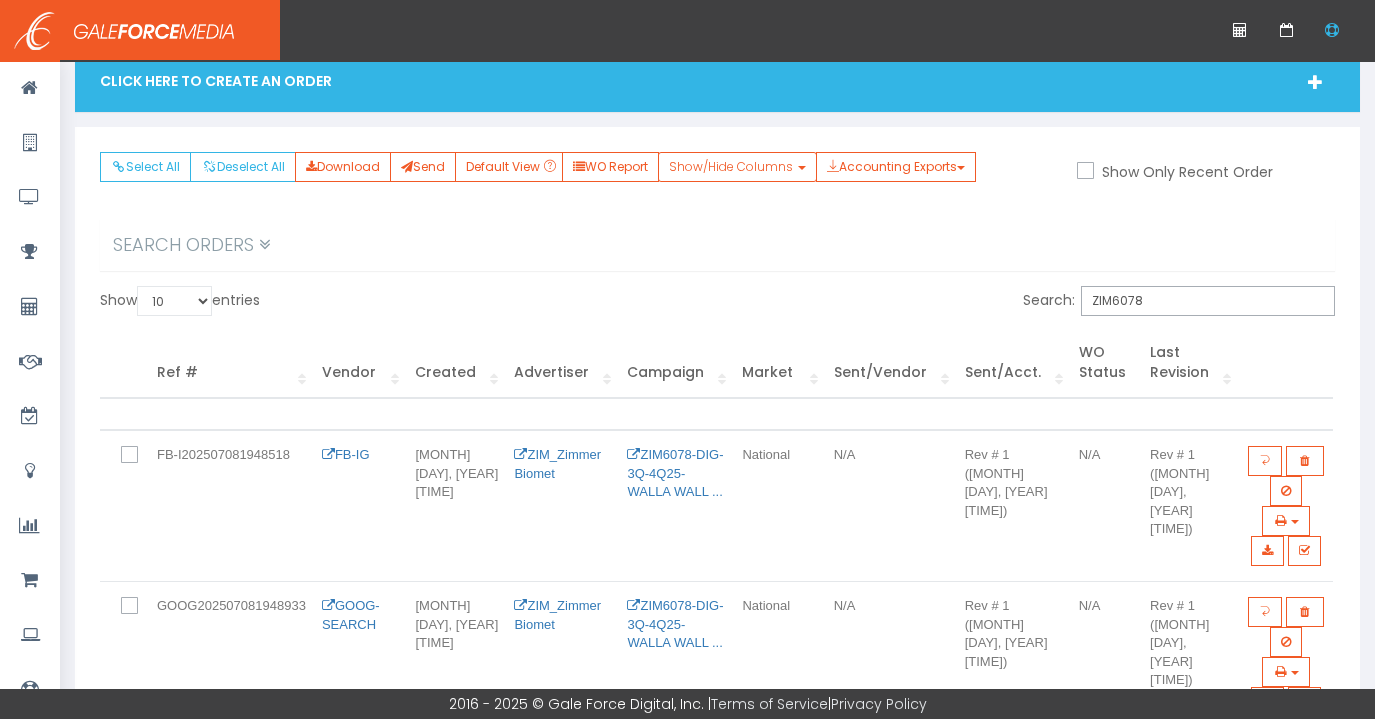 scroll, scrollTop: 88, scrollLeft: 0, axis: vertical 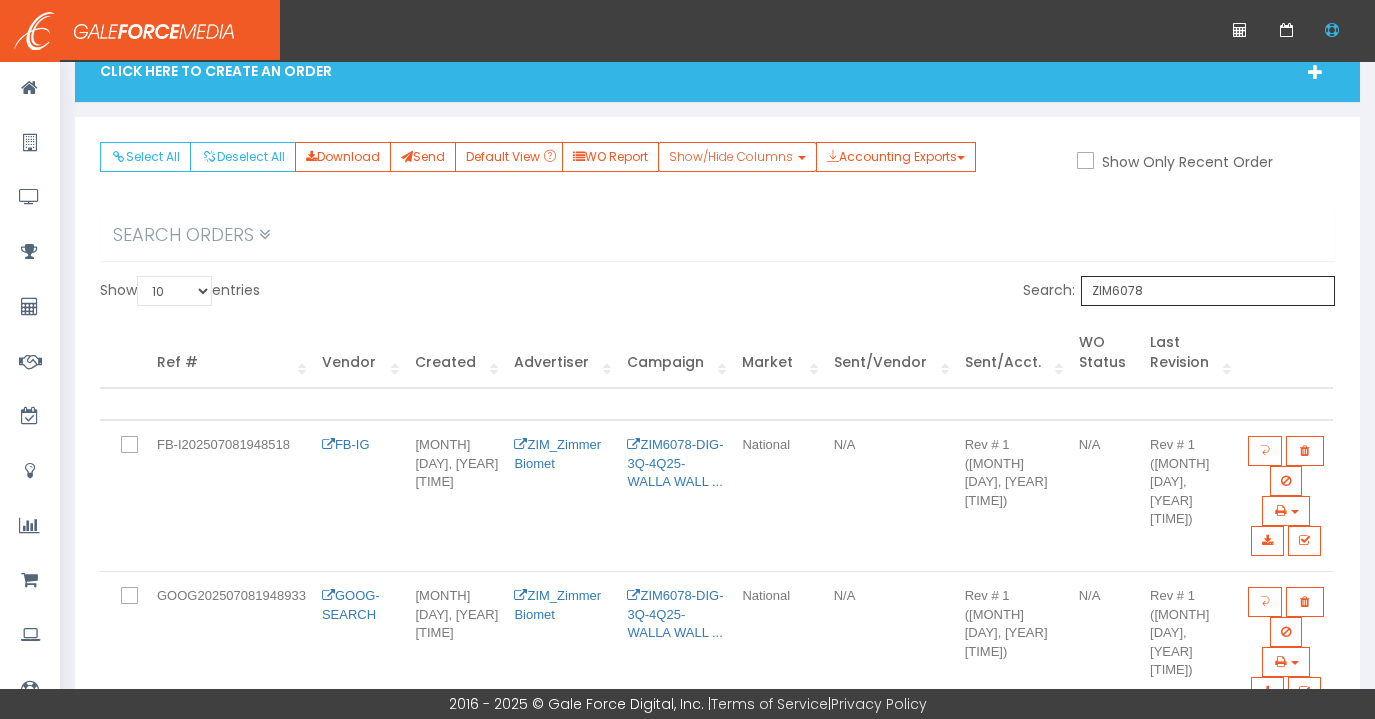 click on "ZIM6078" at bounding box center [1208, 291] 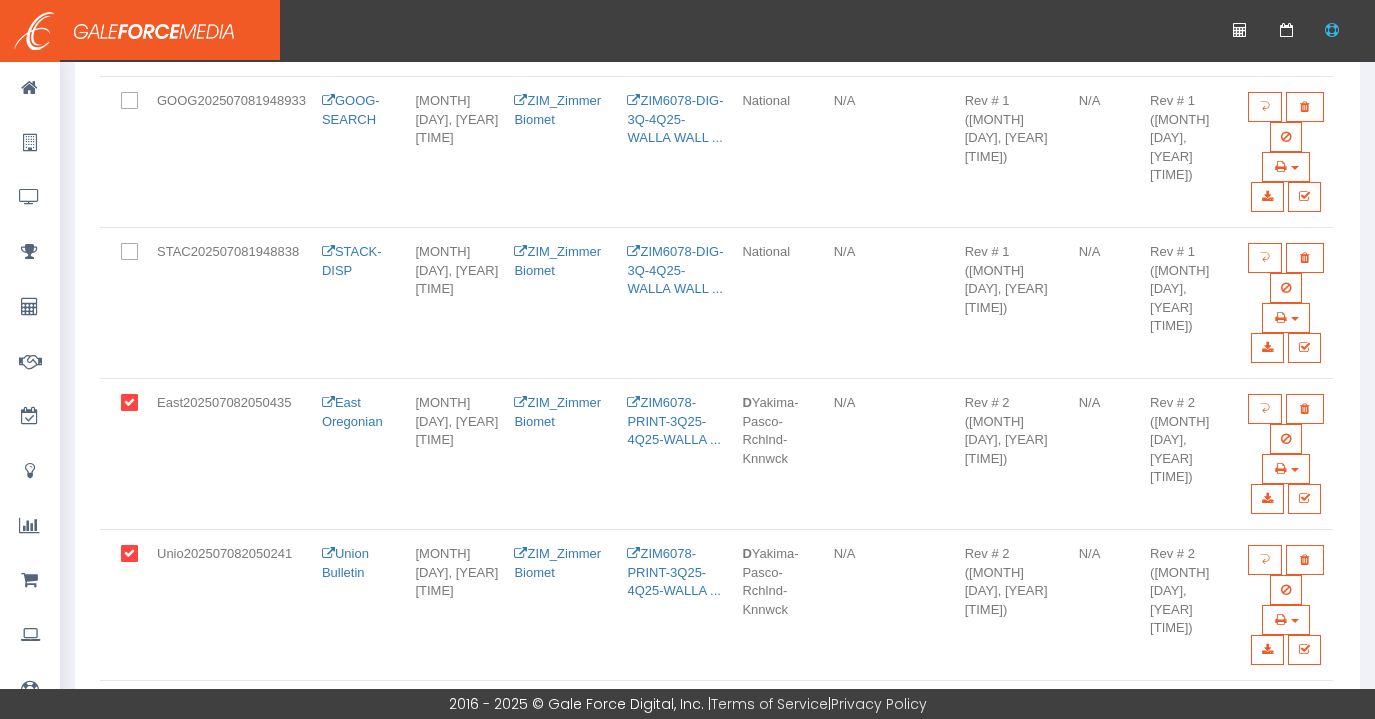 scroll, scrollTop: 589, scrollLeft: 0, axis: vertical 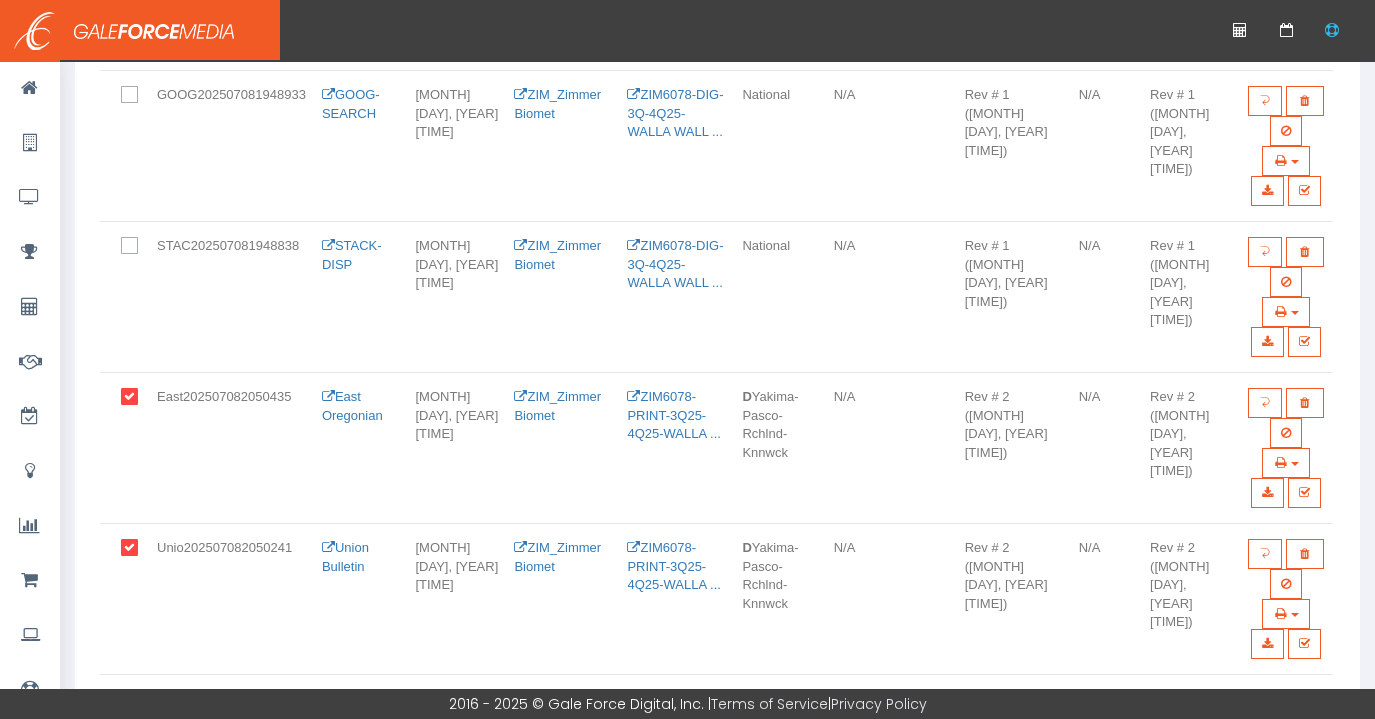 click at bounding box center (141, 398) 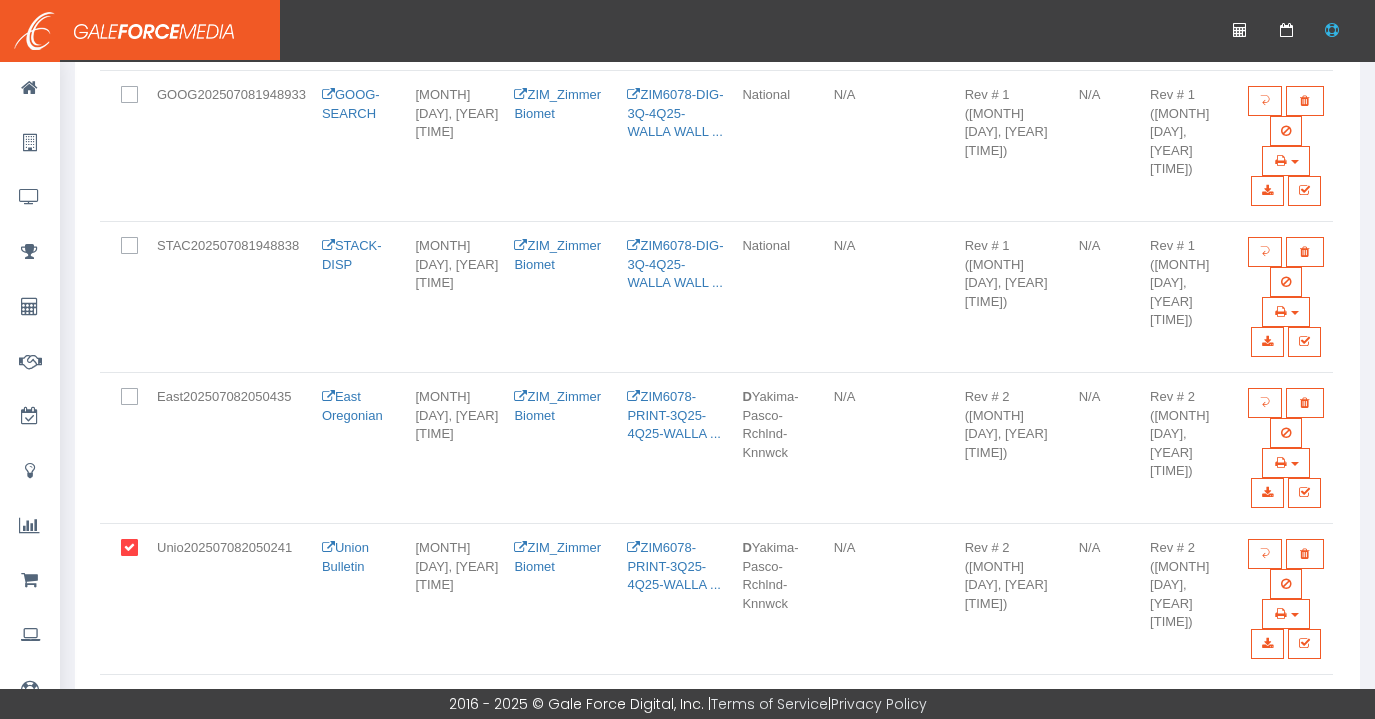 click at bounding box center (141, 549) 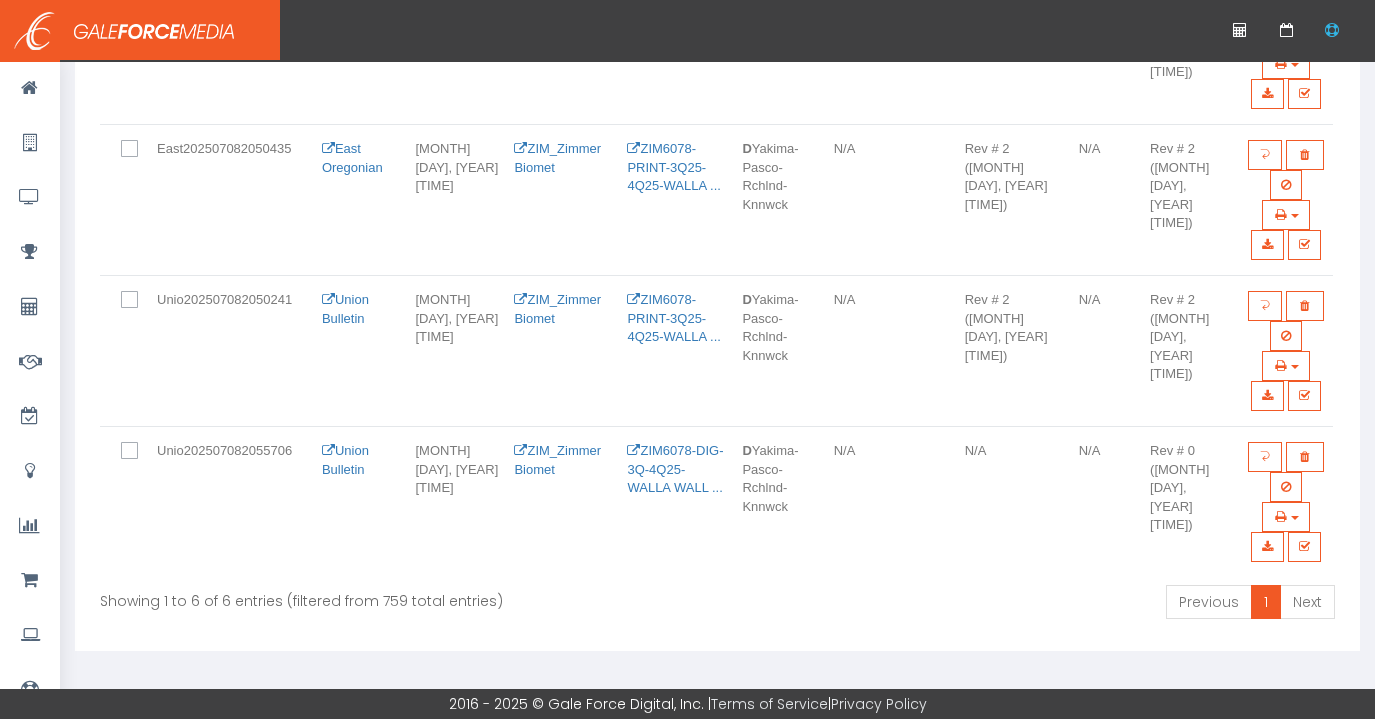 scroll, scrollTop: 875, scrollLeft: 0, axis: vertical 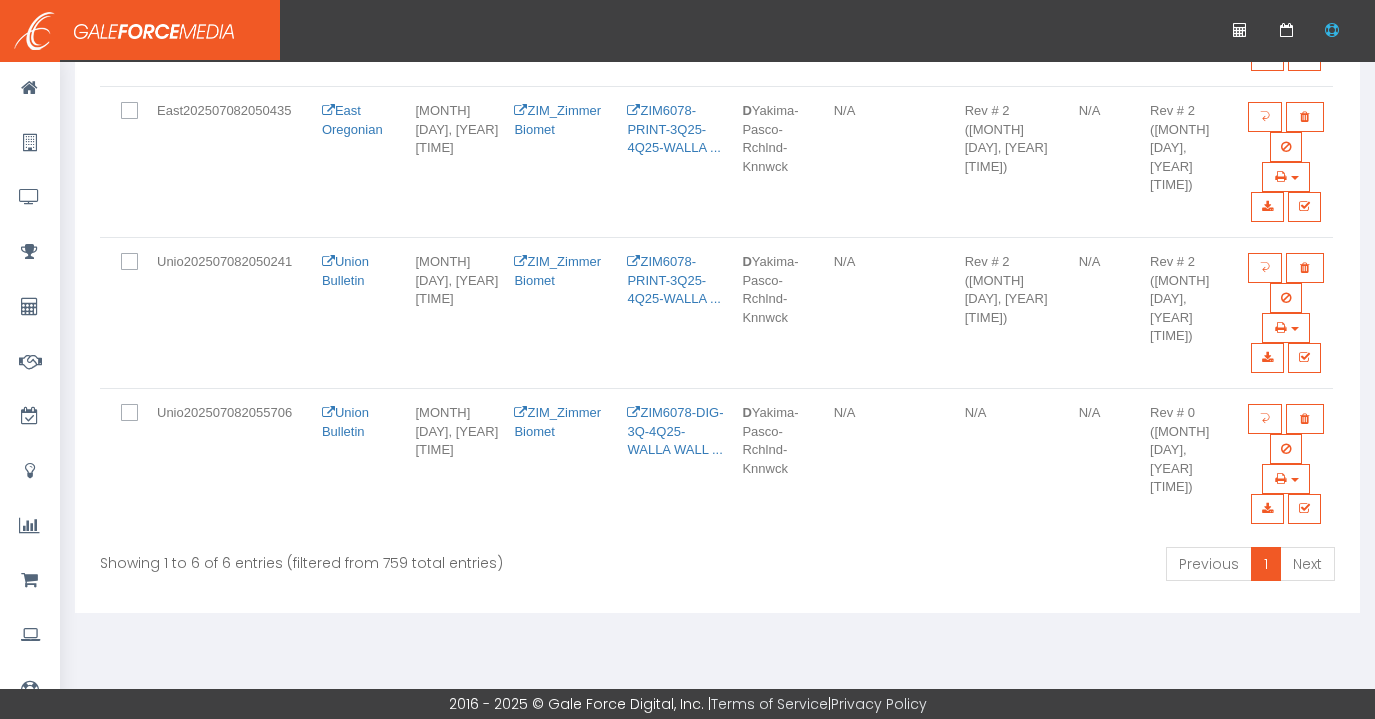 click at bounding box center (141, 414) 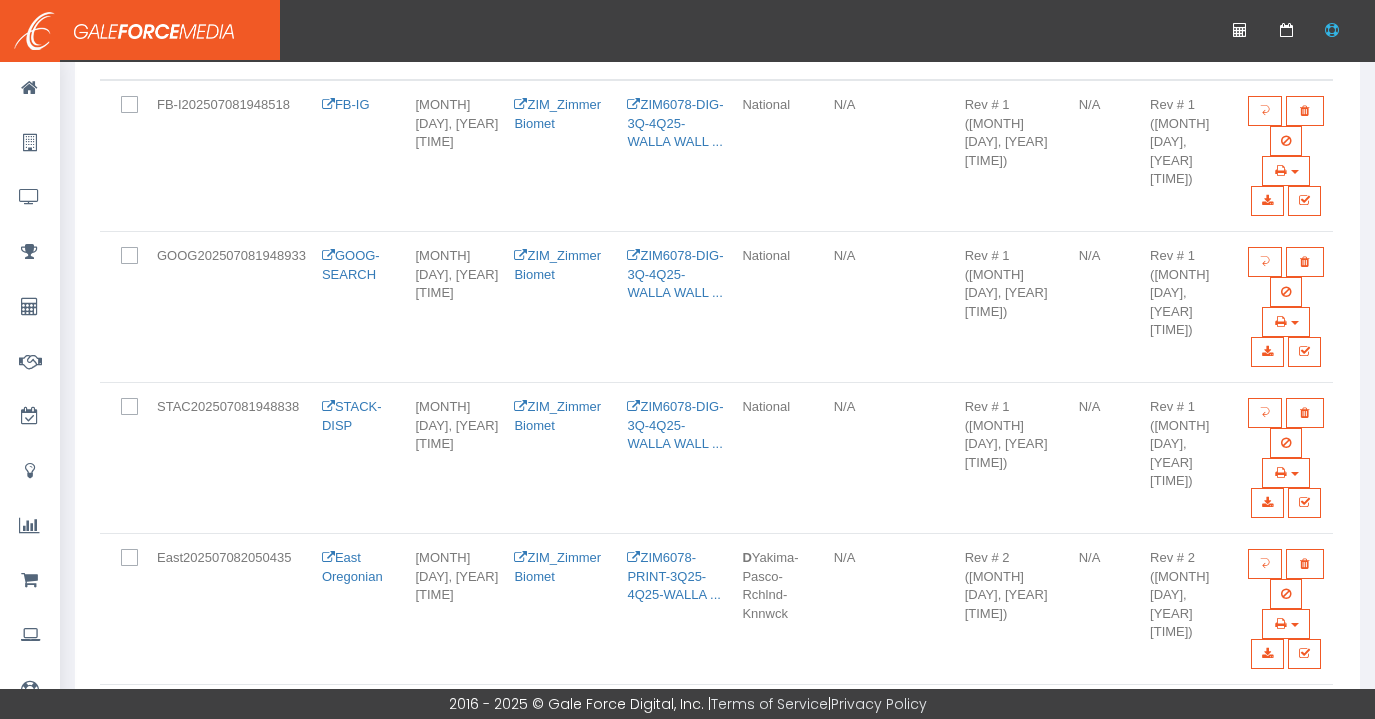 scroll, scrollTop: 0, scrollLeft: 0, axis: both 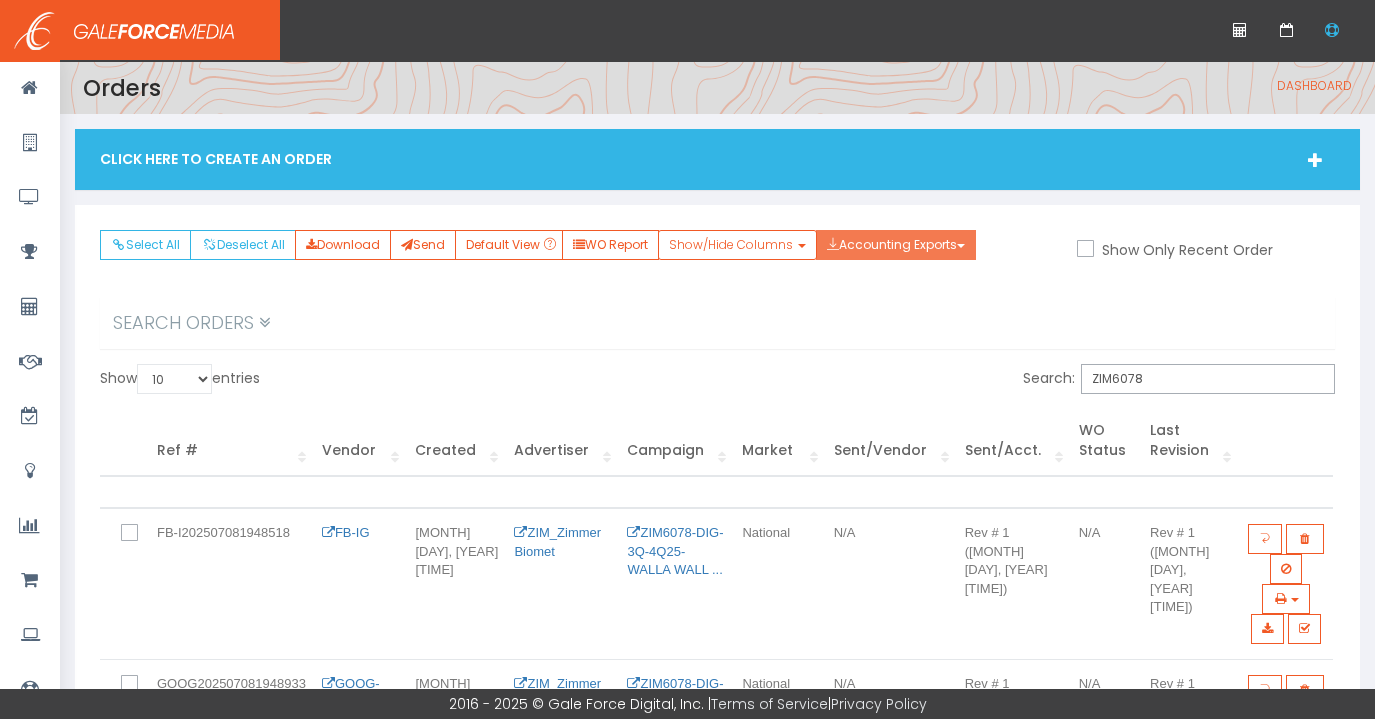click on "Accounting Exports" at bounding box center [896, 245] 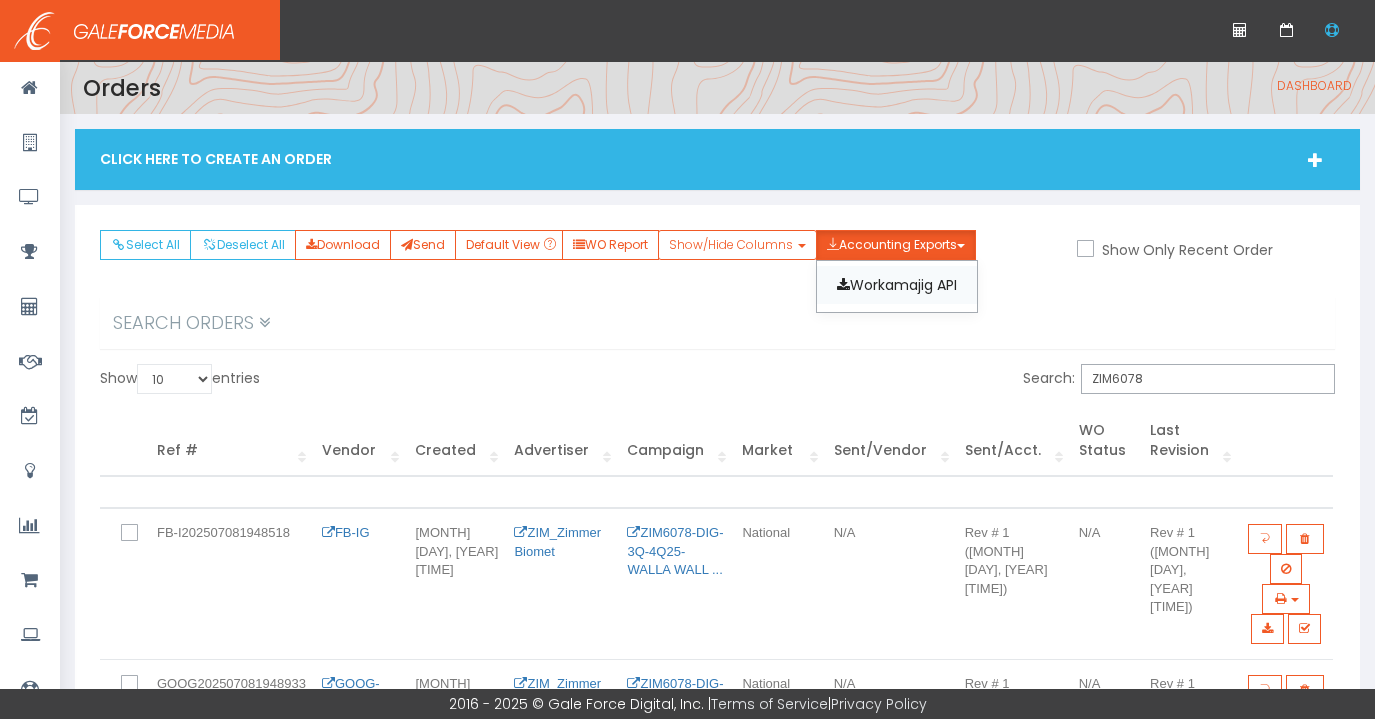 click on "Workamajig API" at bounding box center [897, 285] 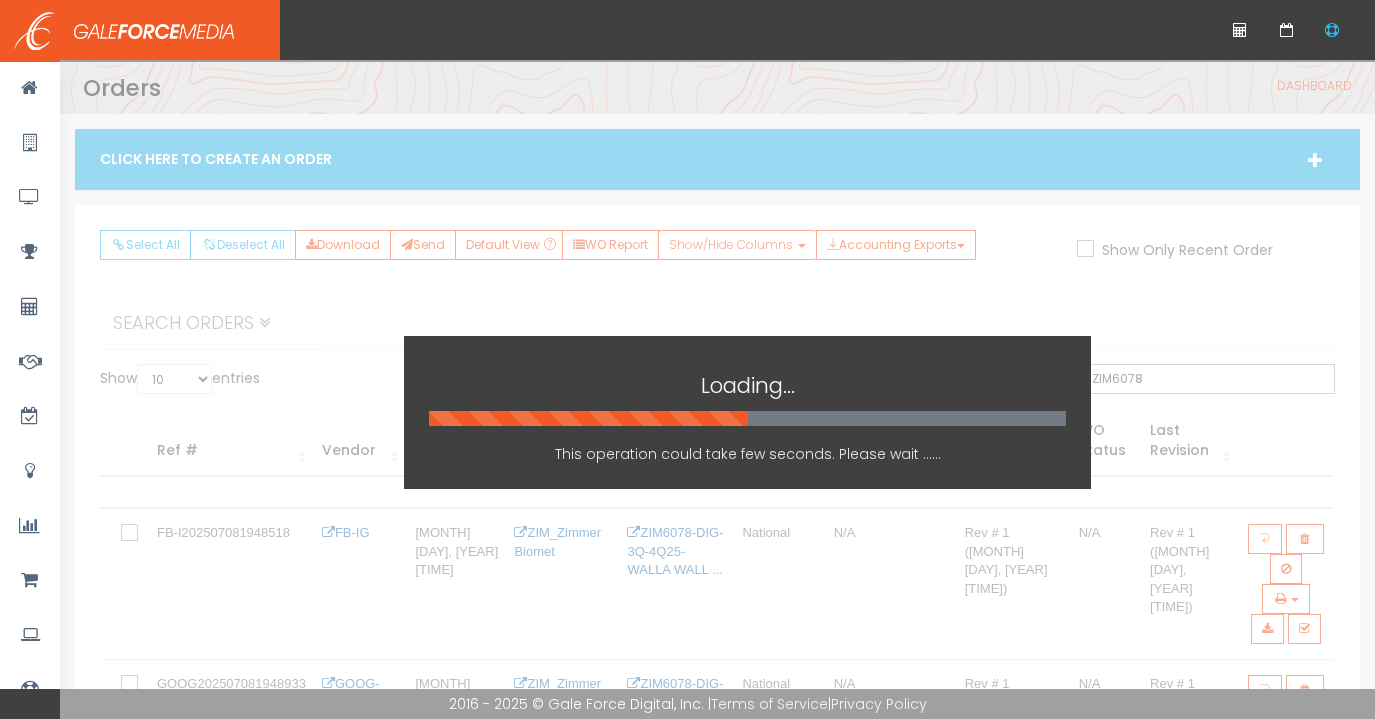 scroll, scrollTop: 1, scrollLeft: 0, axis: vertical 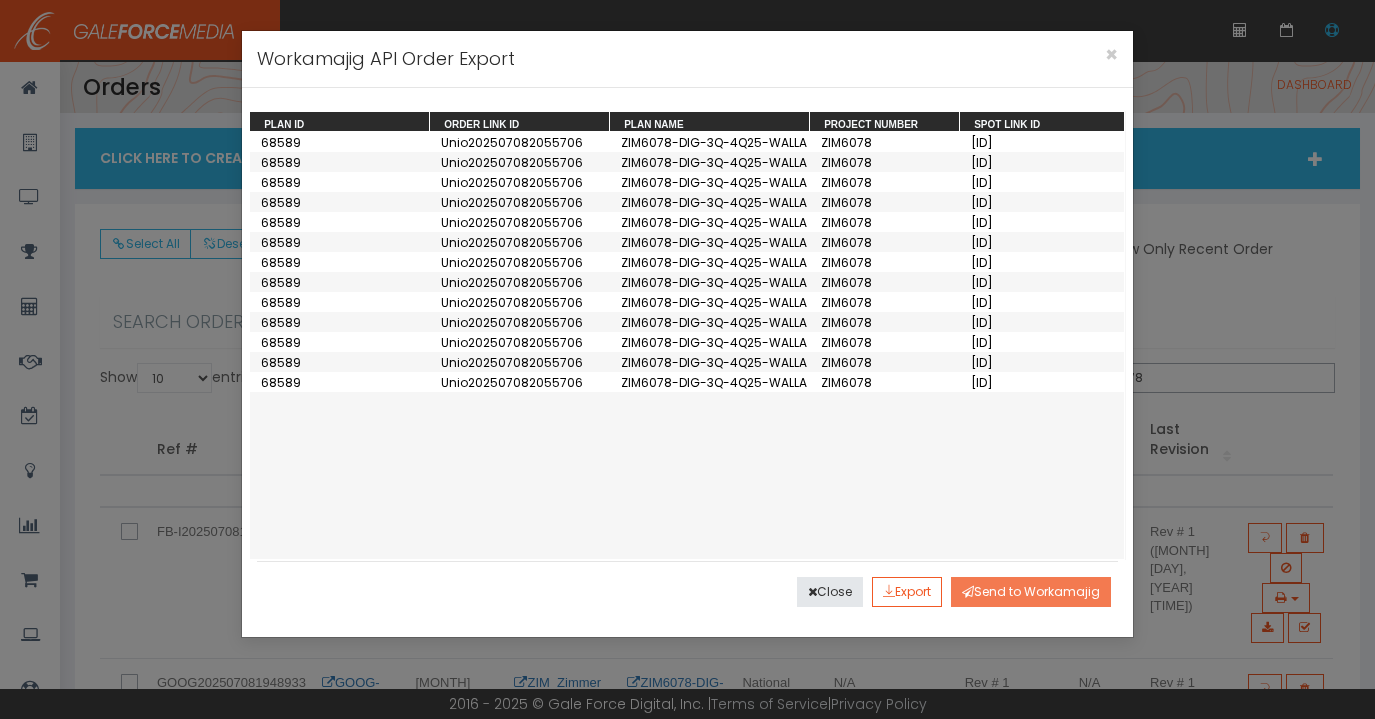 click on "Send to Workamajig" at bounding box center [1031, 592] 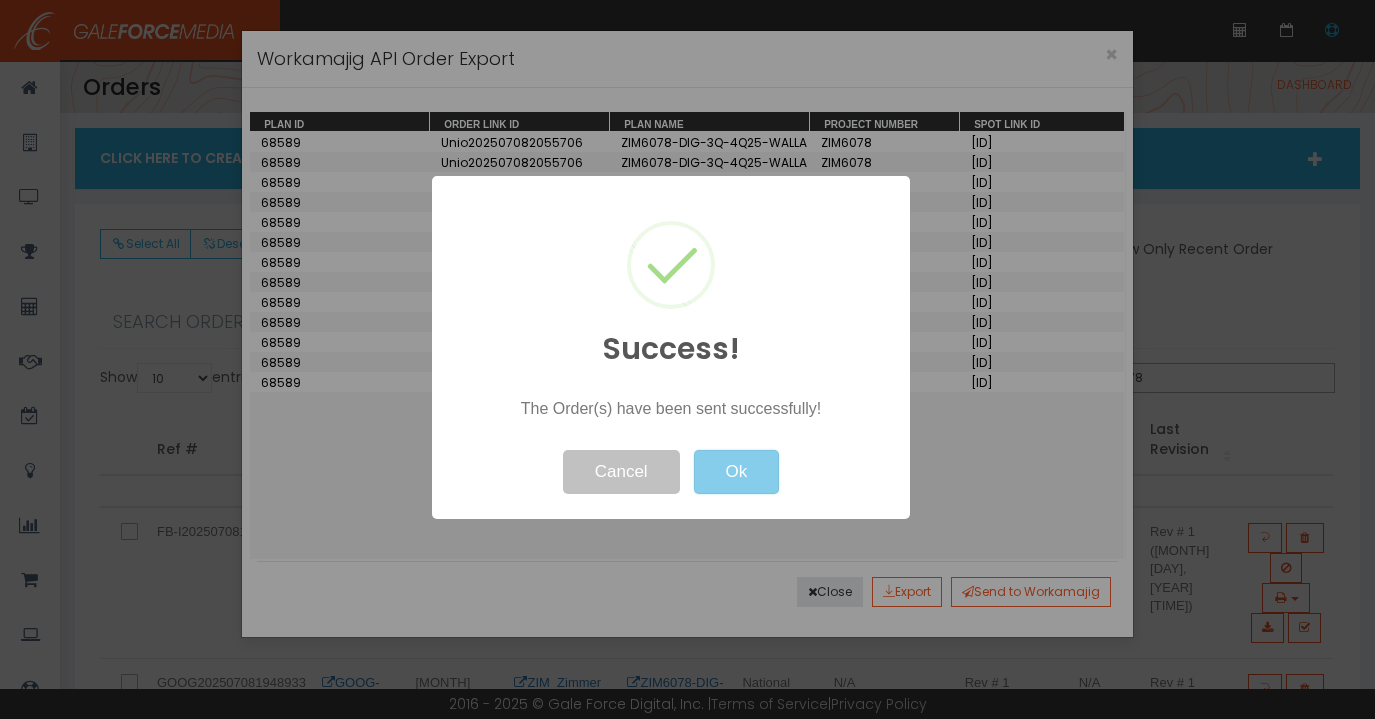 click on "Ok" at bounding box center (736, 472) 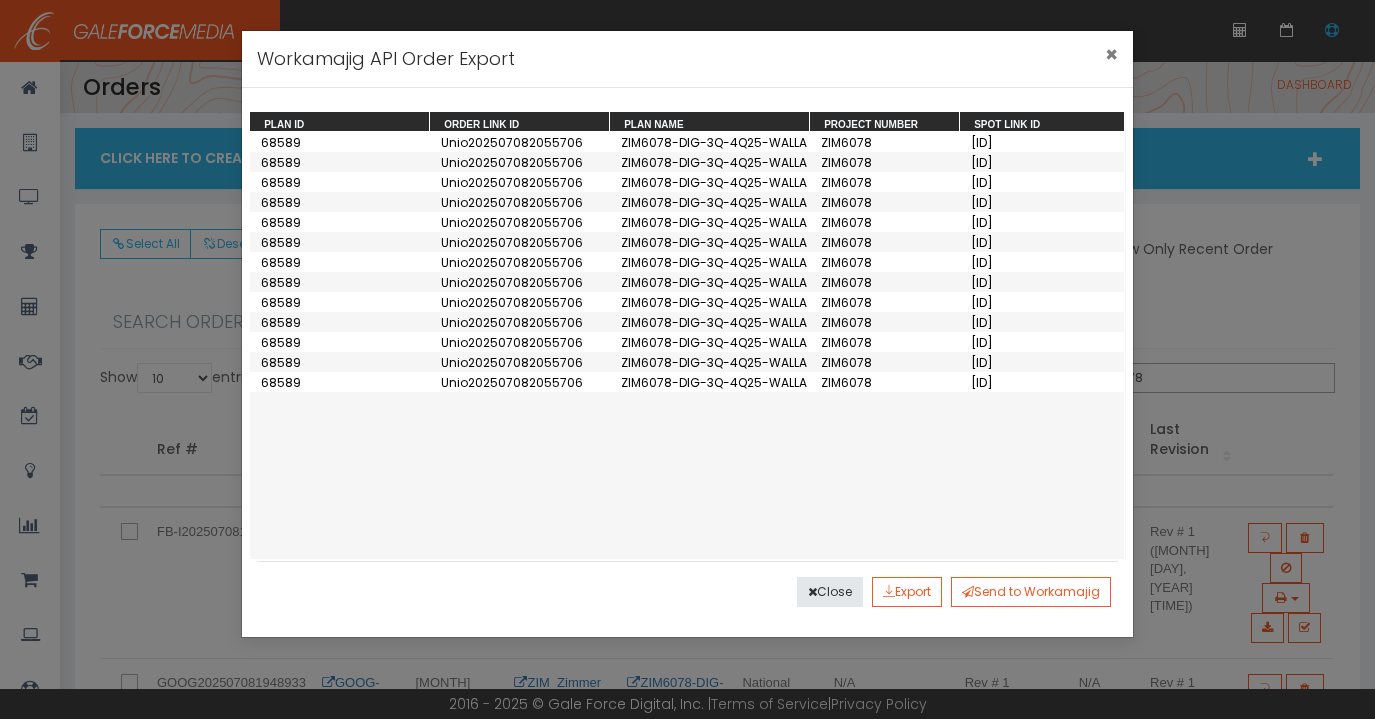 click on "×" at bounding box center (1111, 54) 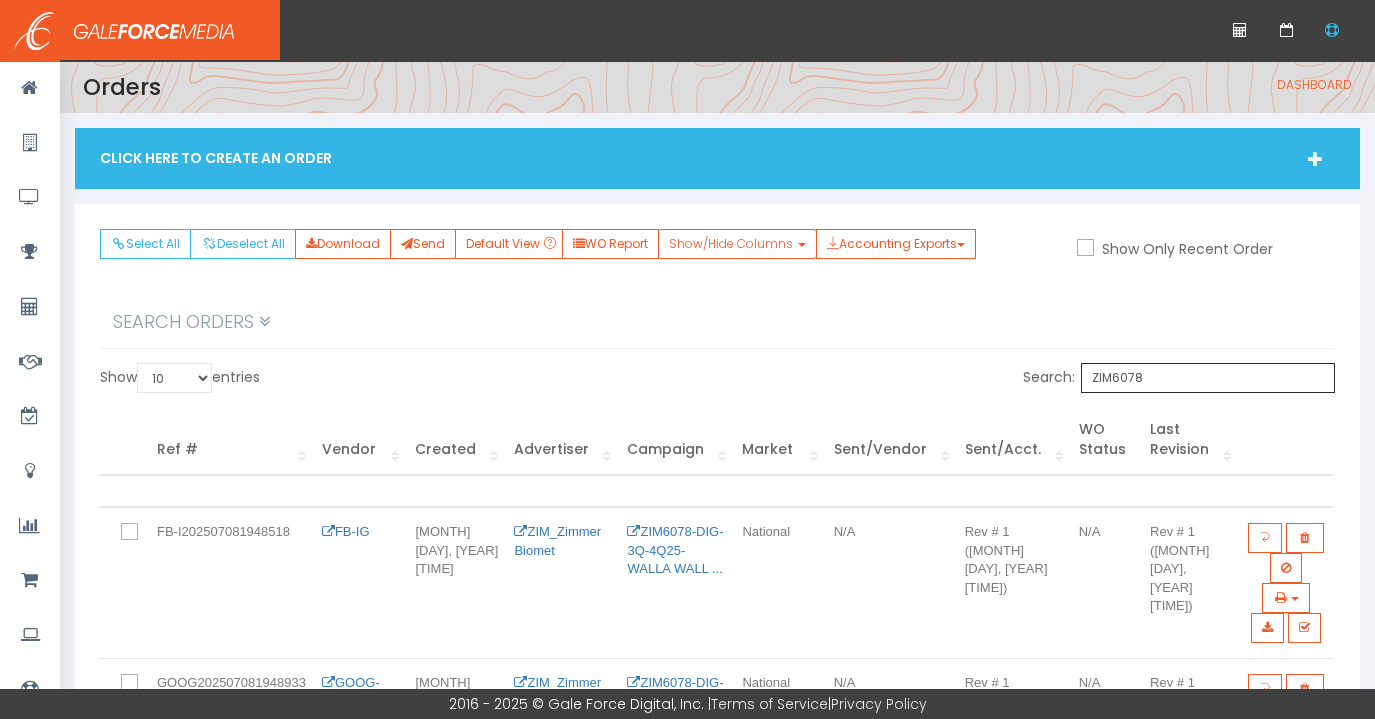 drag, startPoint x: 1266, startPoint y: 375, endPoint x: 1195, endPoint y: 371, distance: 71.11259 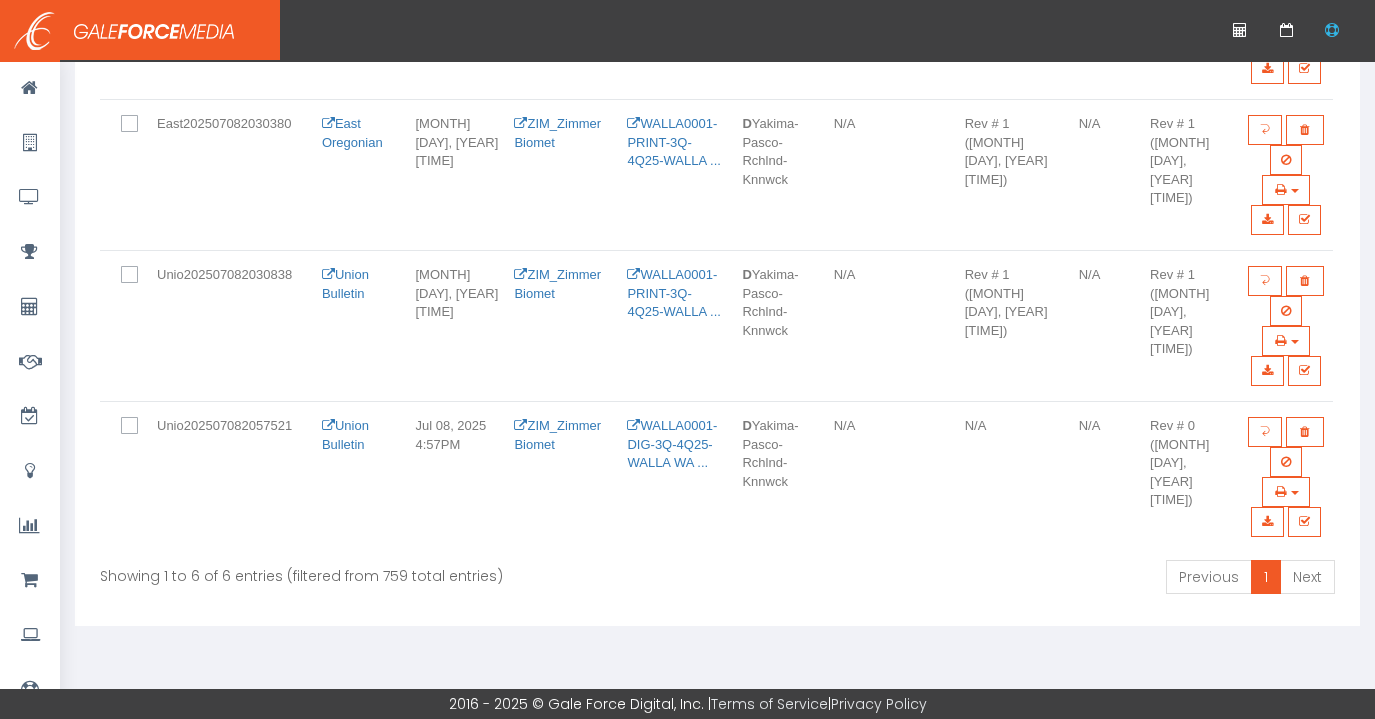 scroll, scrollTop: 874, scrollLeft: 0, axis: vertical 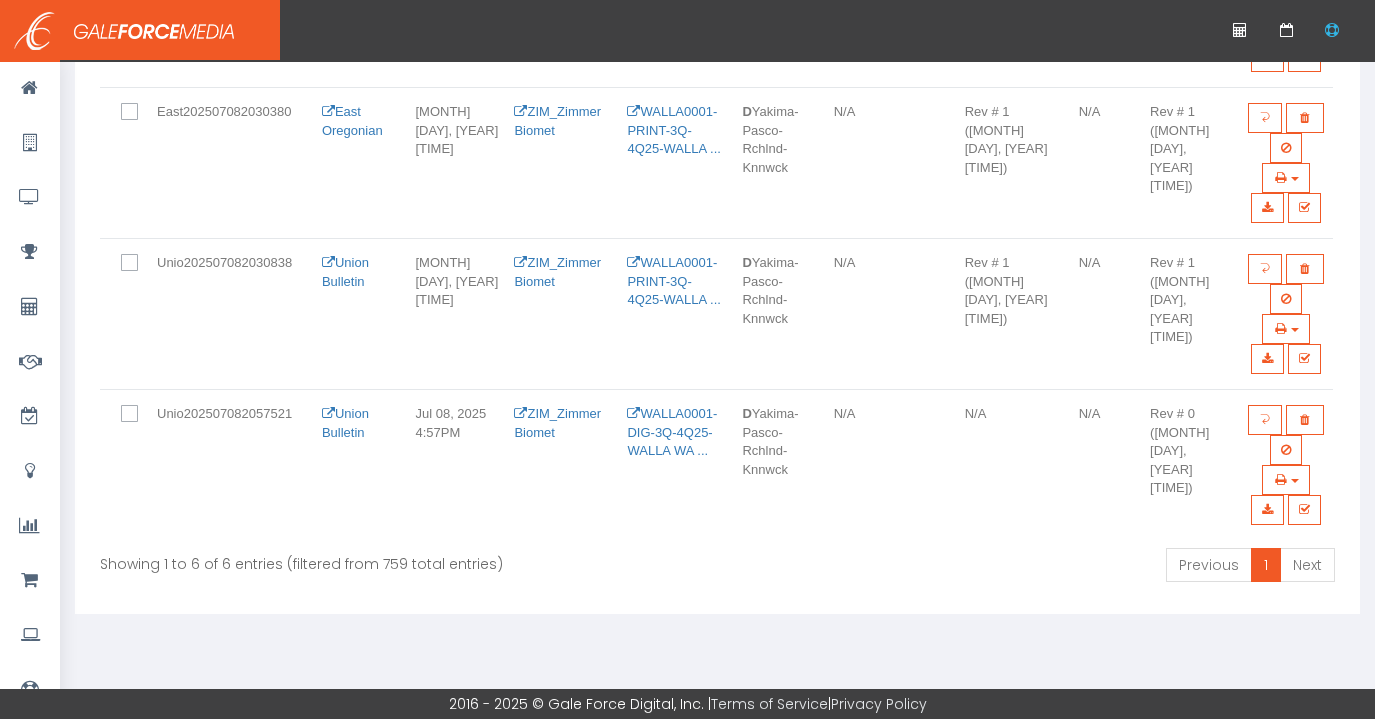 type on "WALLA0001" 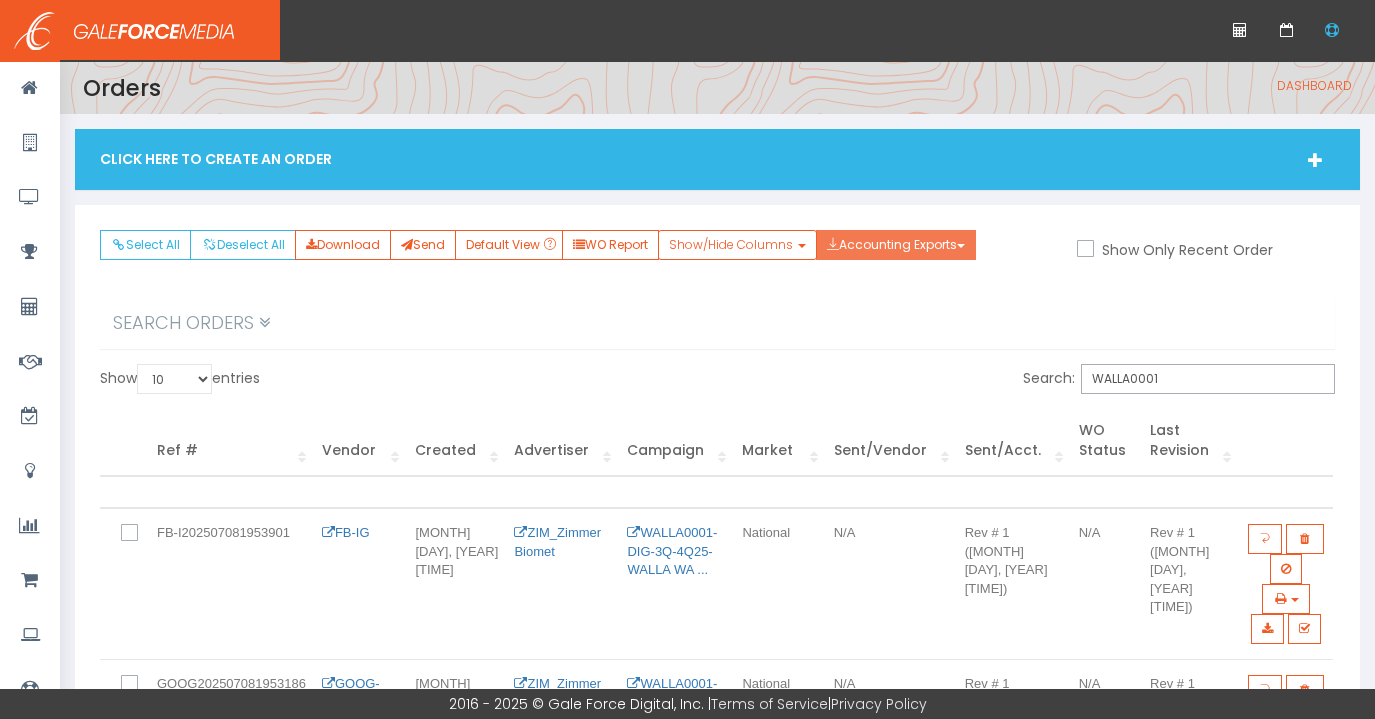 scroll, scrollTop: 1, scrollLeft: 0, axis: vertical 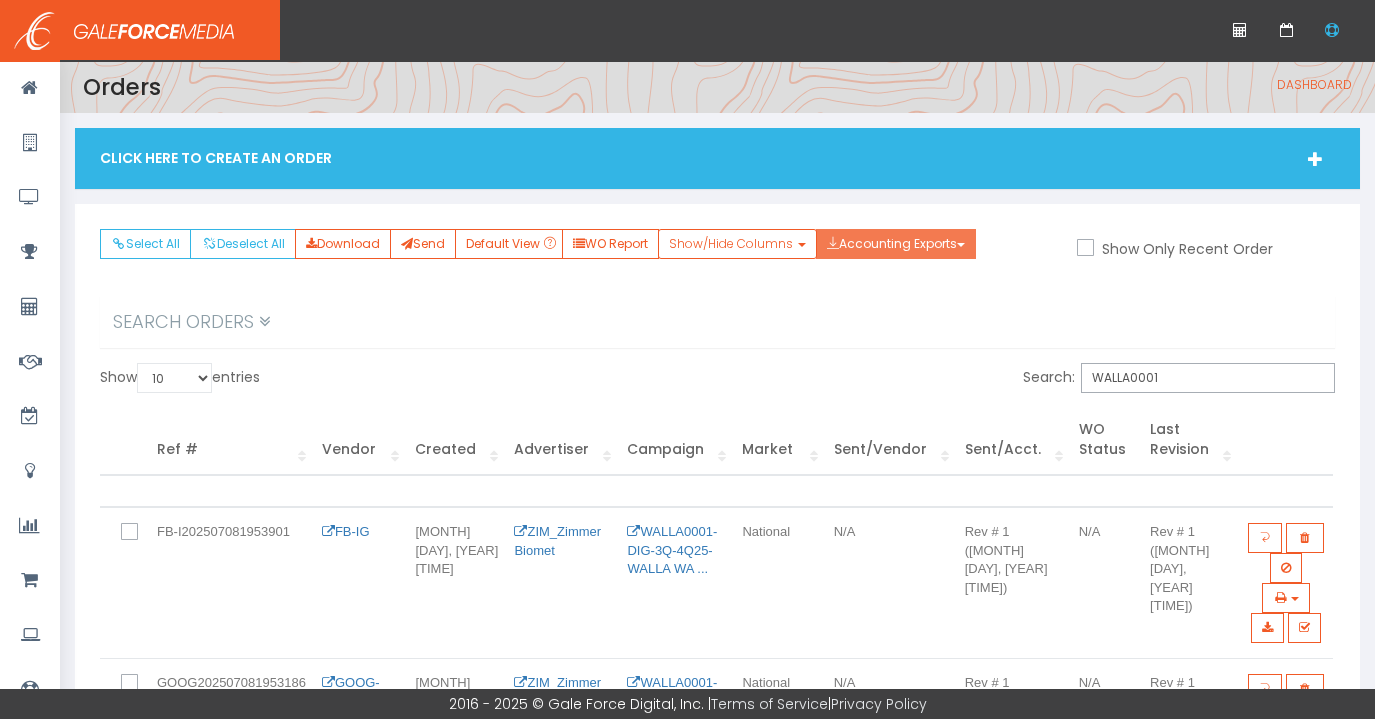 click on "Accounting Exports" at bounding box center [896, 244] 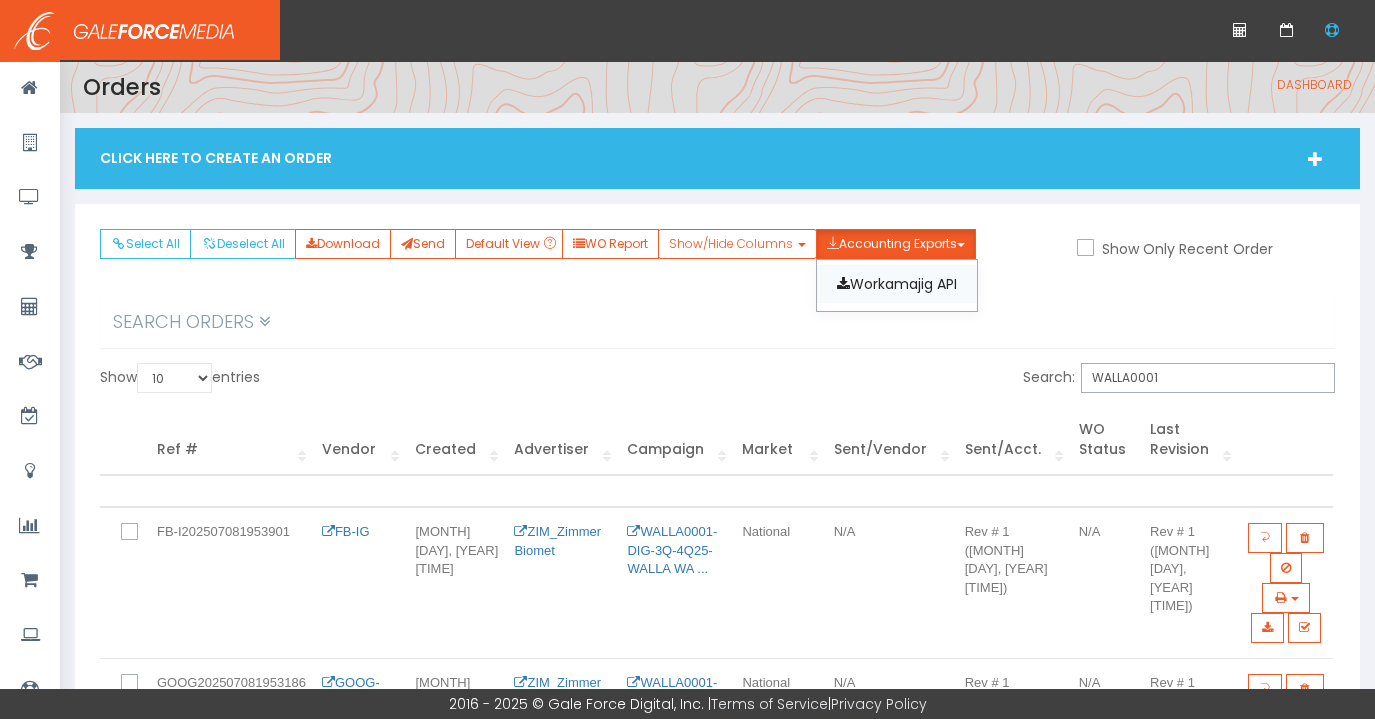 click on "Workamajig API" at bounding box center (897, 284) 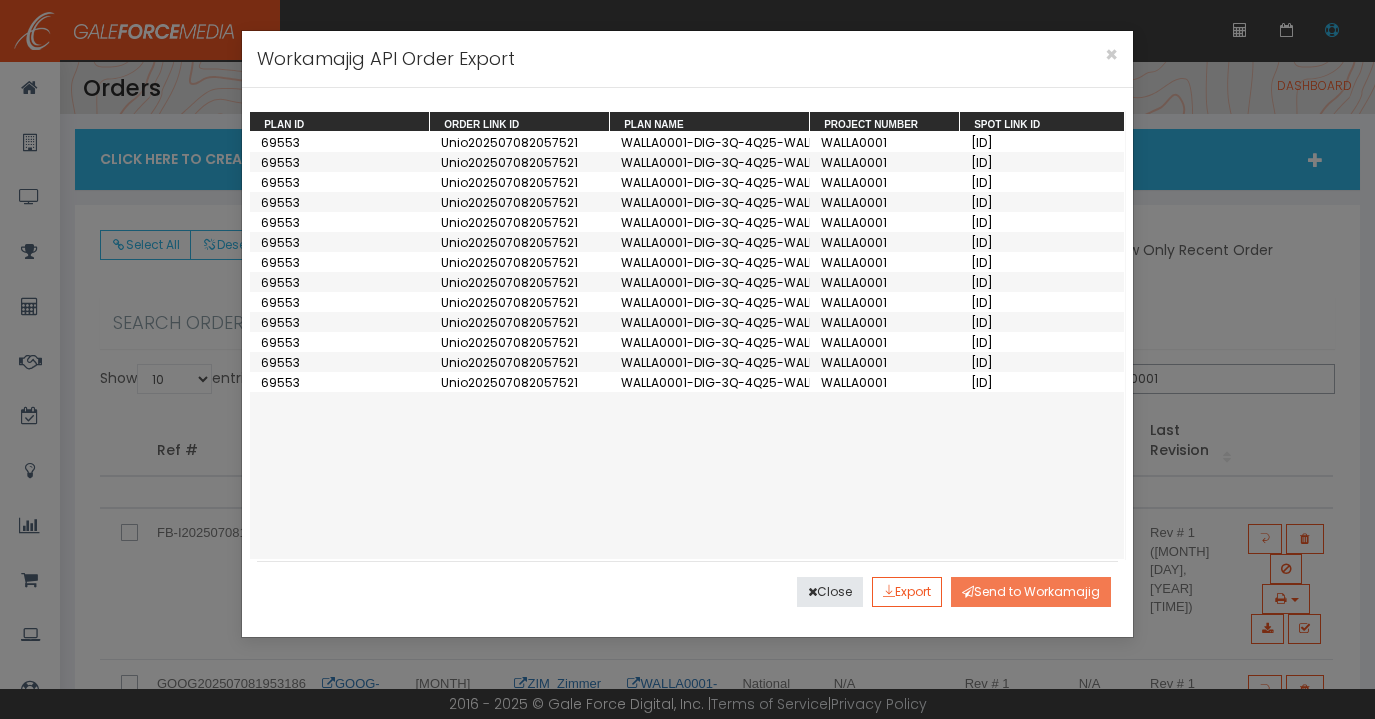 click on "Send to Workamajig" at bounding box center (1031, 592) 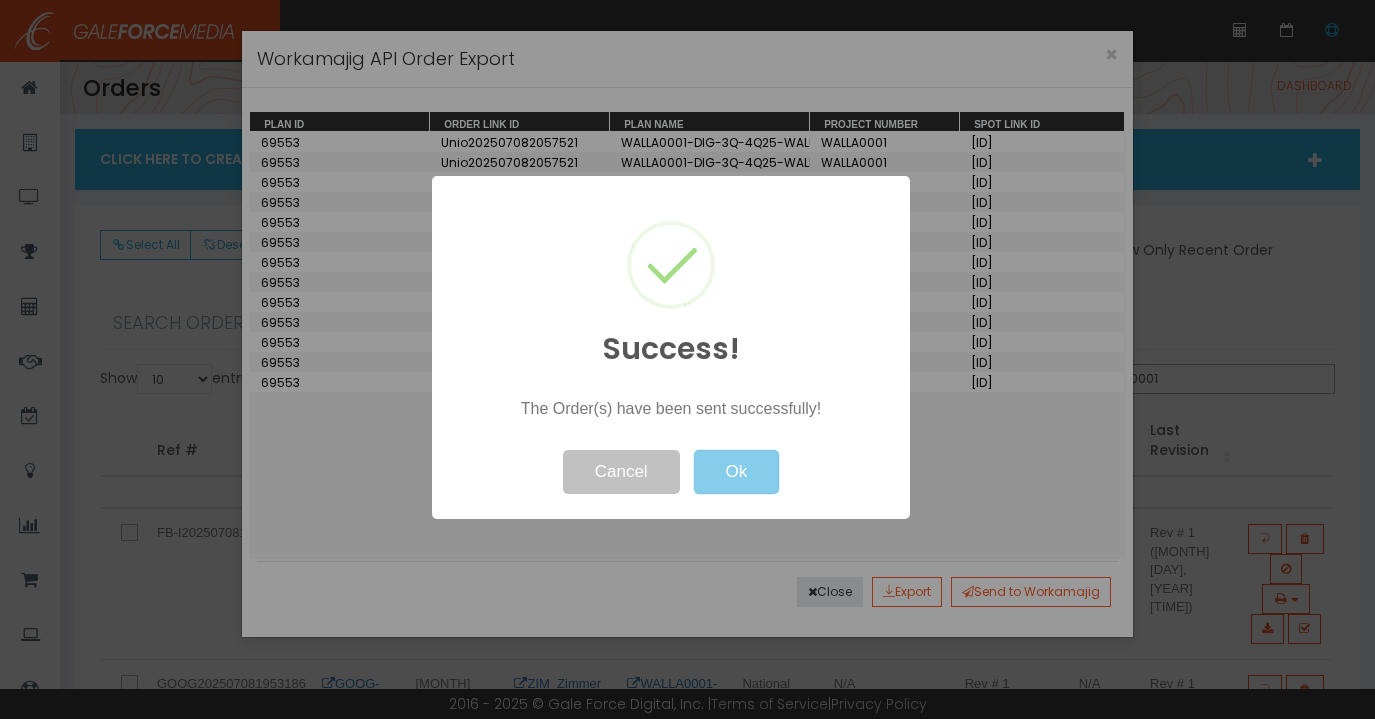 click on "Ok" at bounding box center [736, 472] 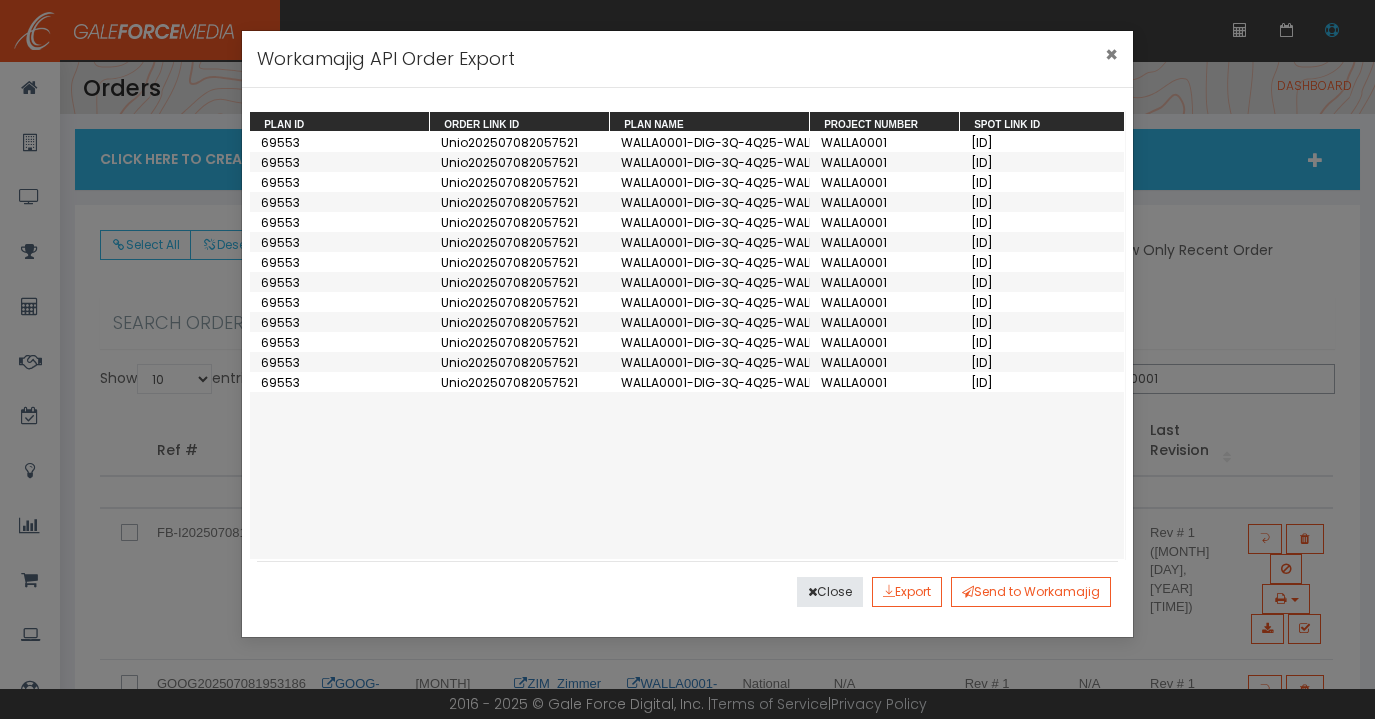 click on "×" at bounding box center (1111, 54) 